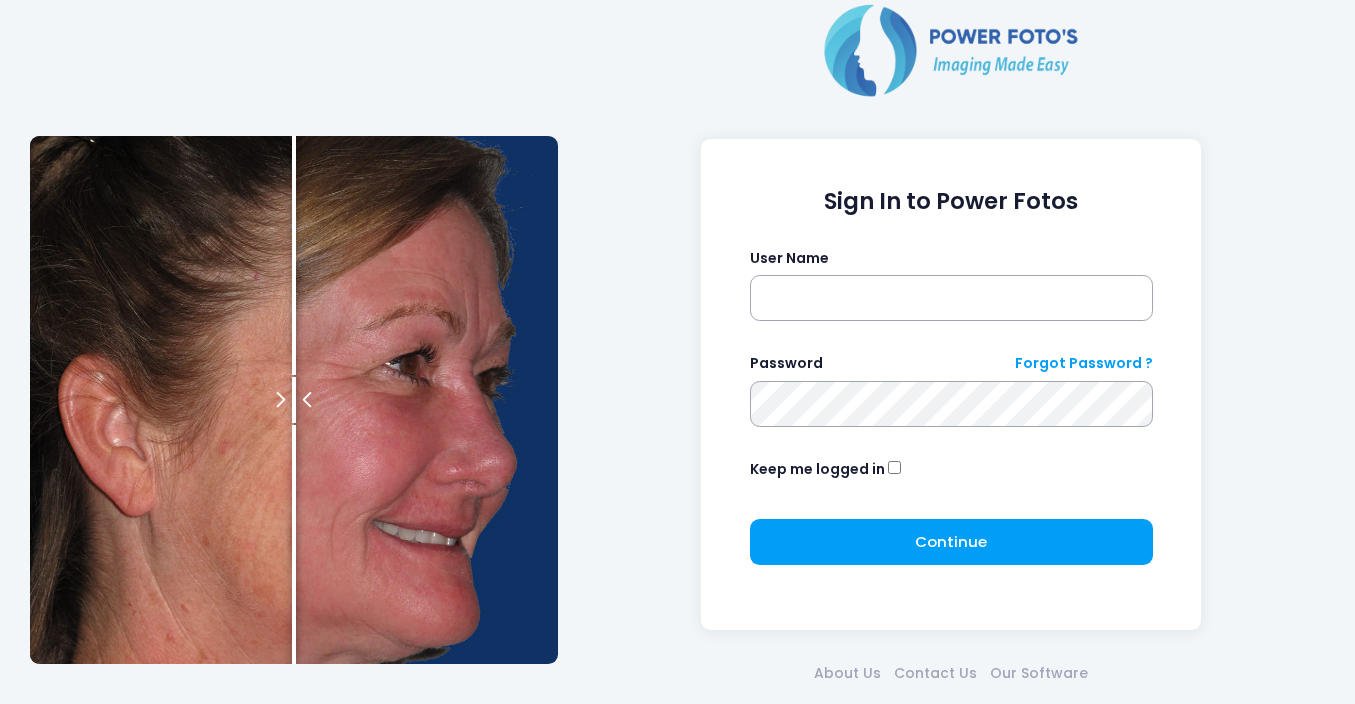 scroll, scrollTop: 0, scrollLeft: 0, axis: both 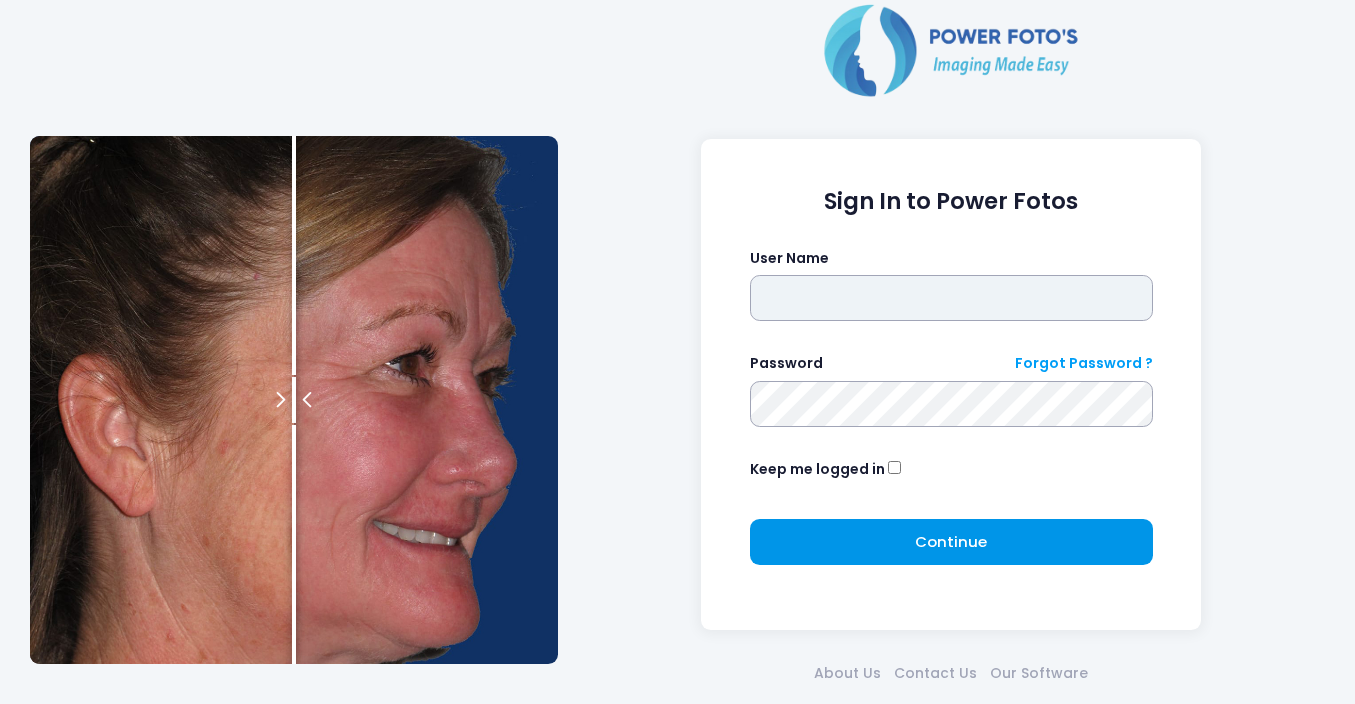 type on "*****" 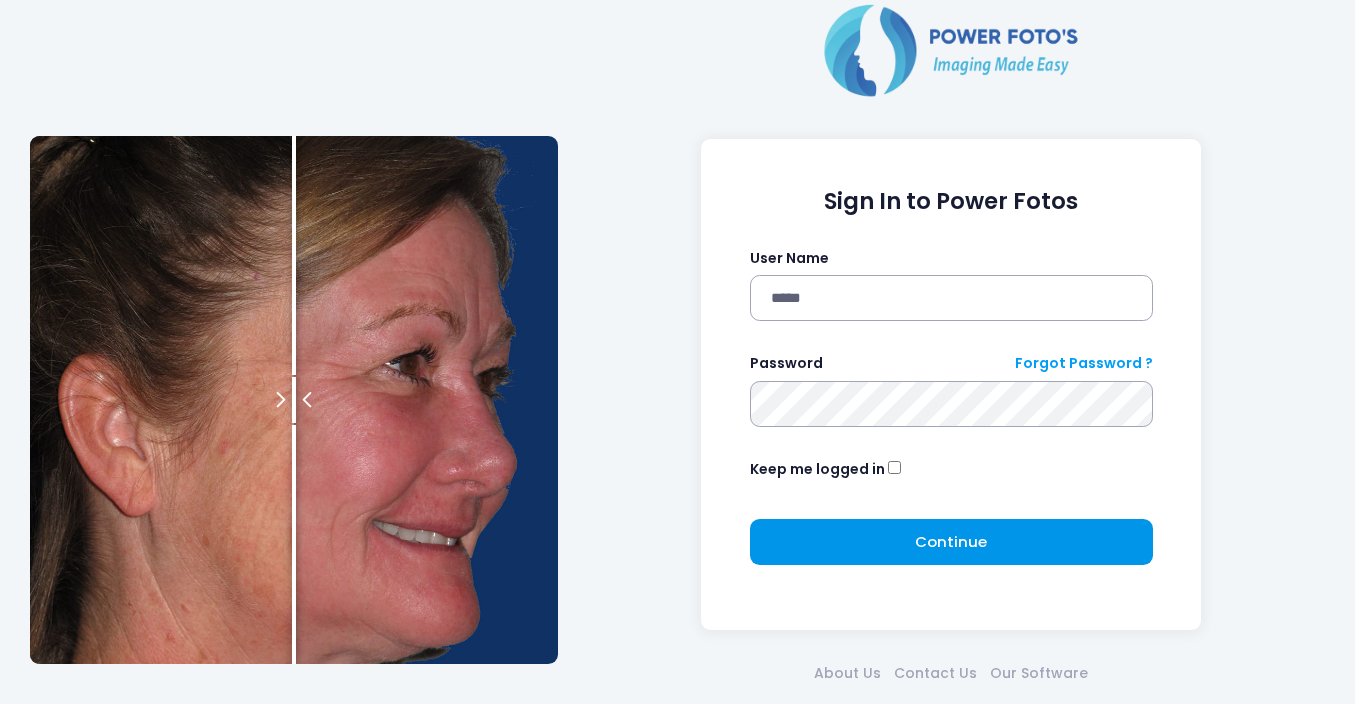 click on "Continue" at bounding box center [951, 541] 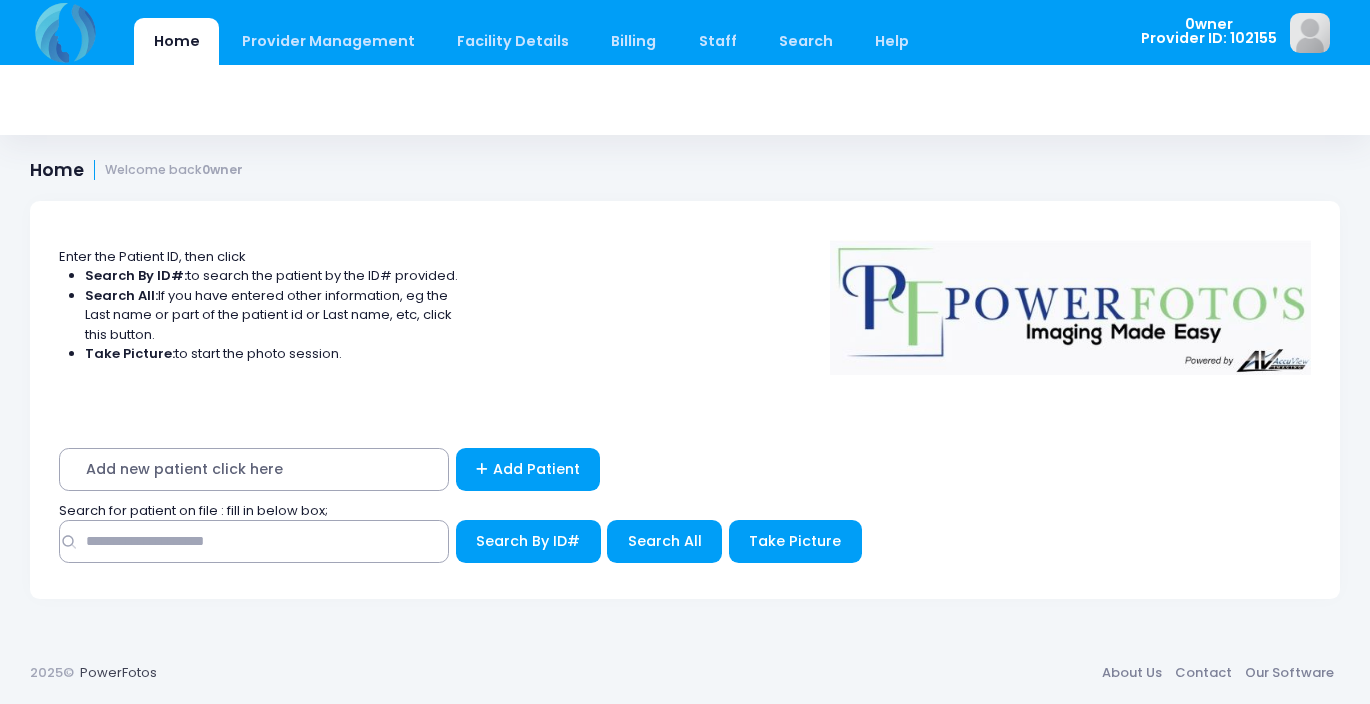 scroll, scrollTop: 0, scrollLeft: 0, axis: both 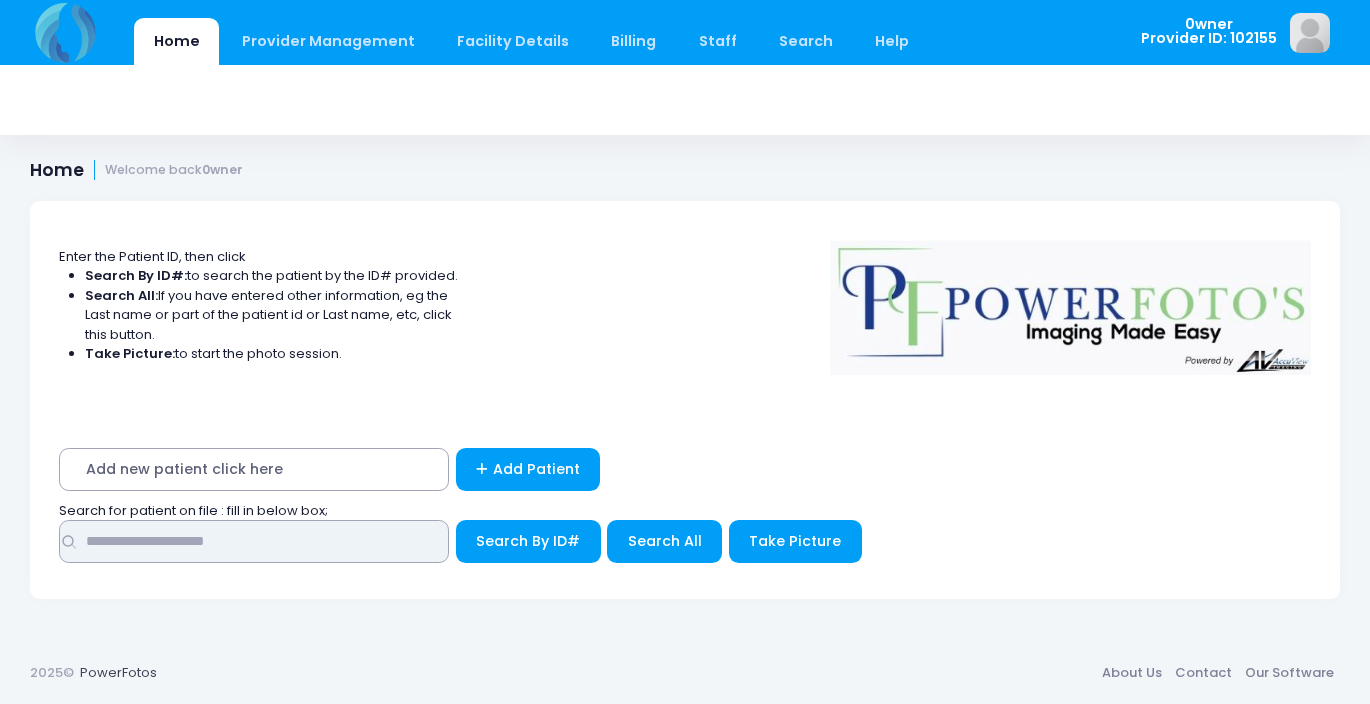 click at bounding box center [254, 541] 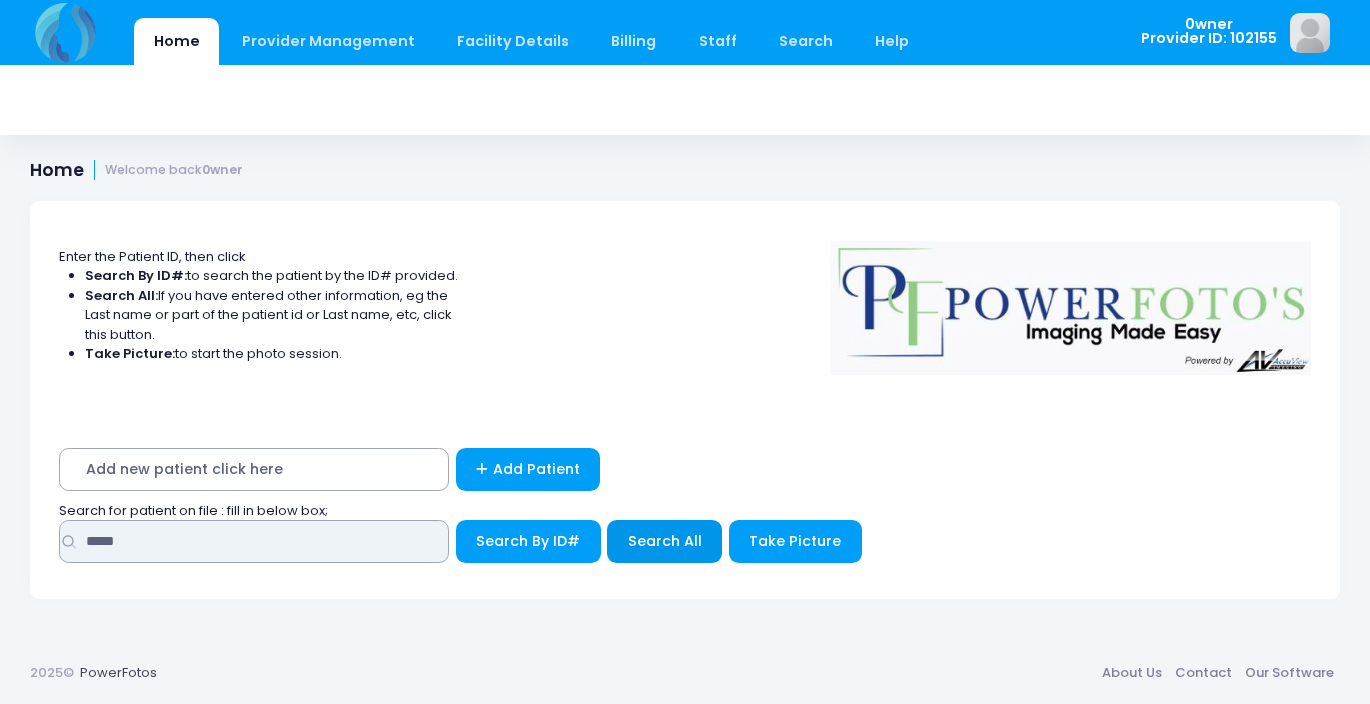 type on "*****" 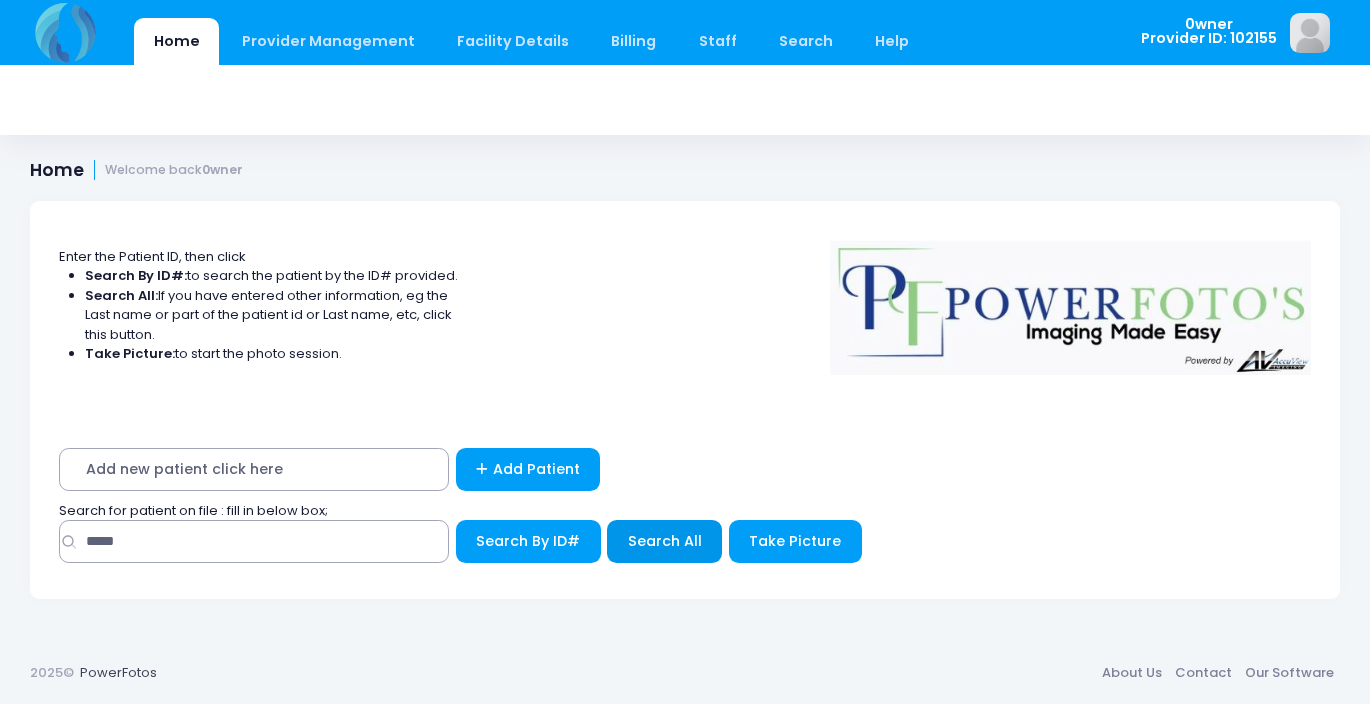 click on "Search All" at bounding box center (665, 541) 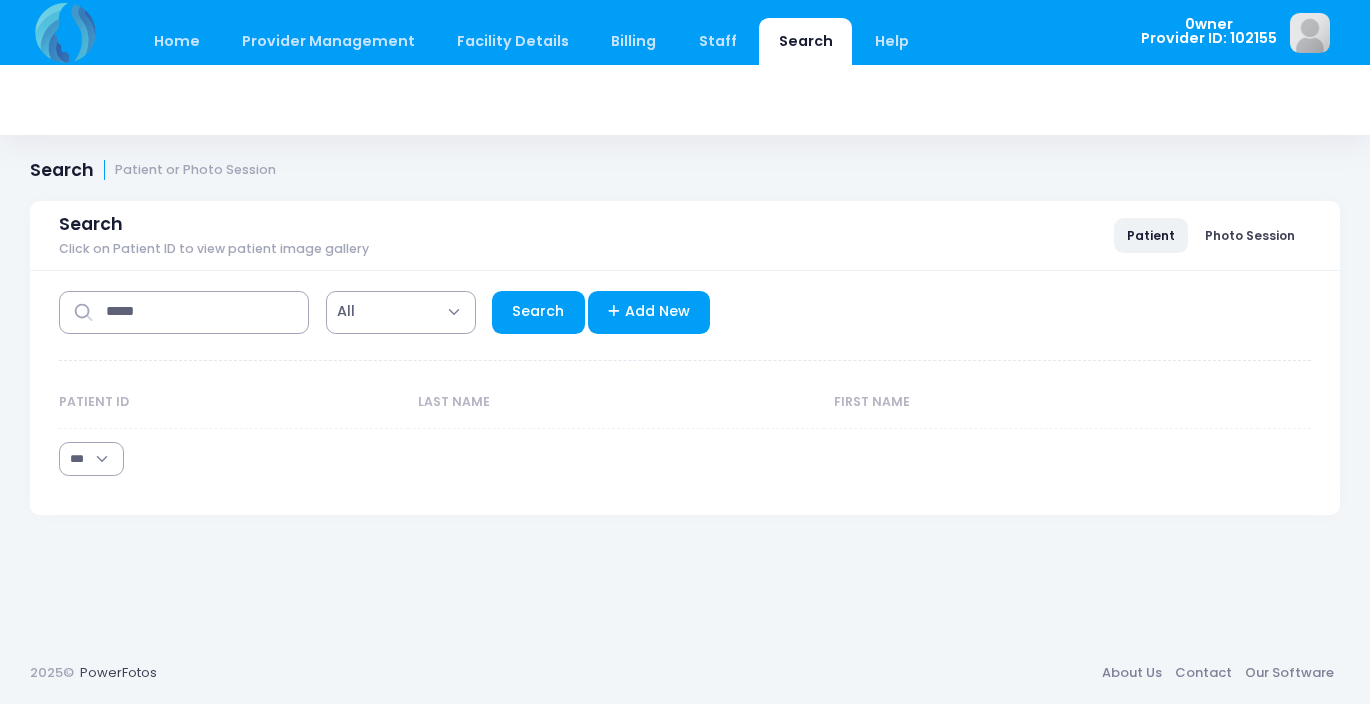 select on "***" 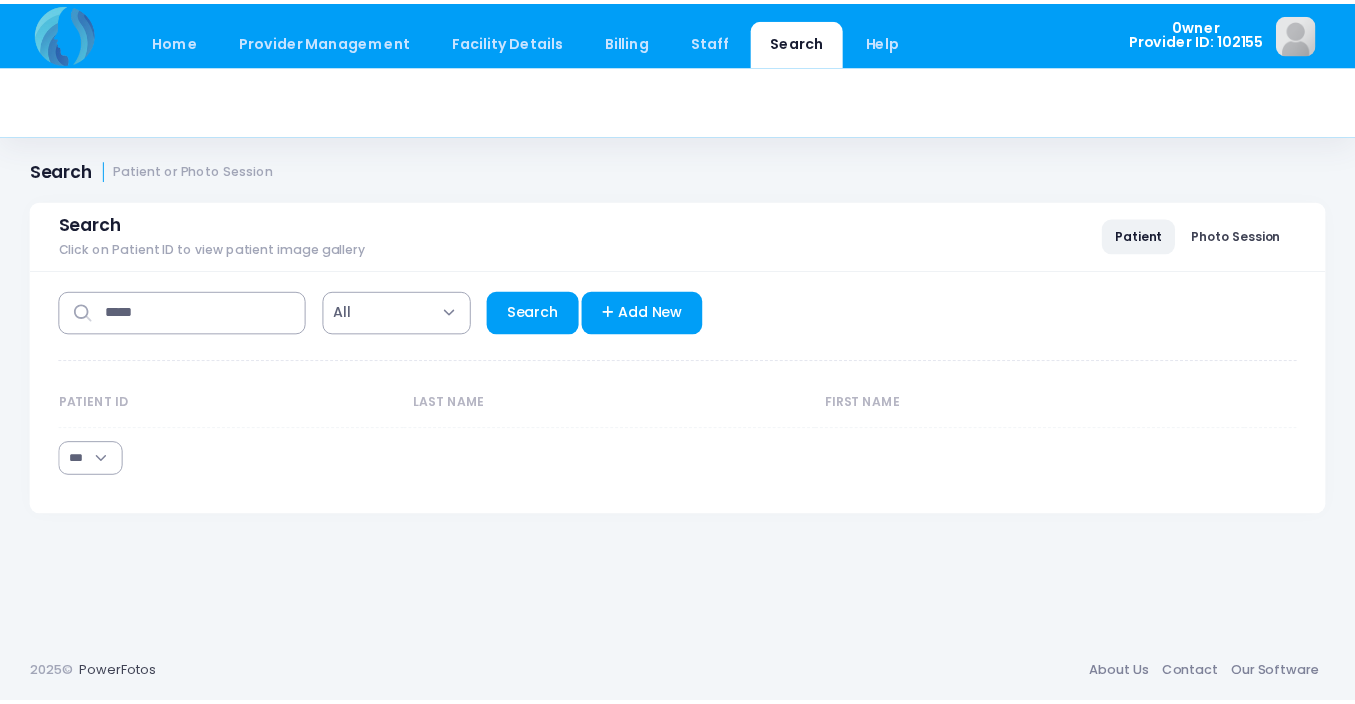scroll, scrollTop: 0, scrollLeft: 0, axis: both 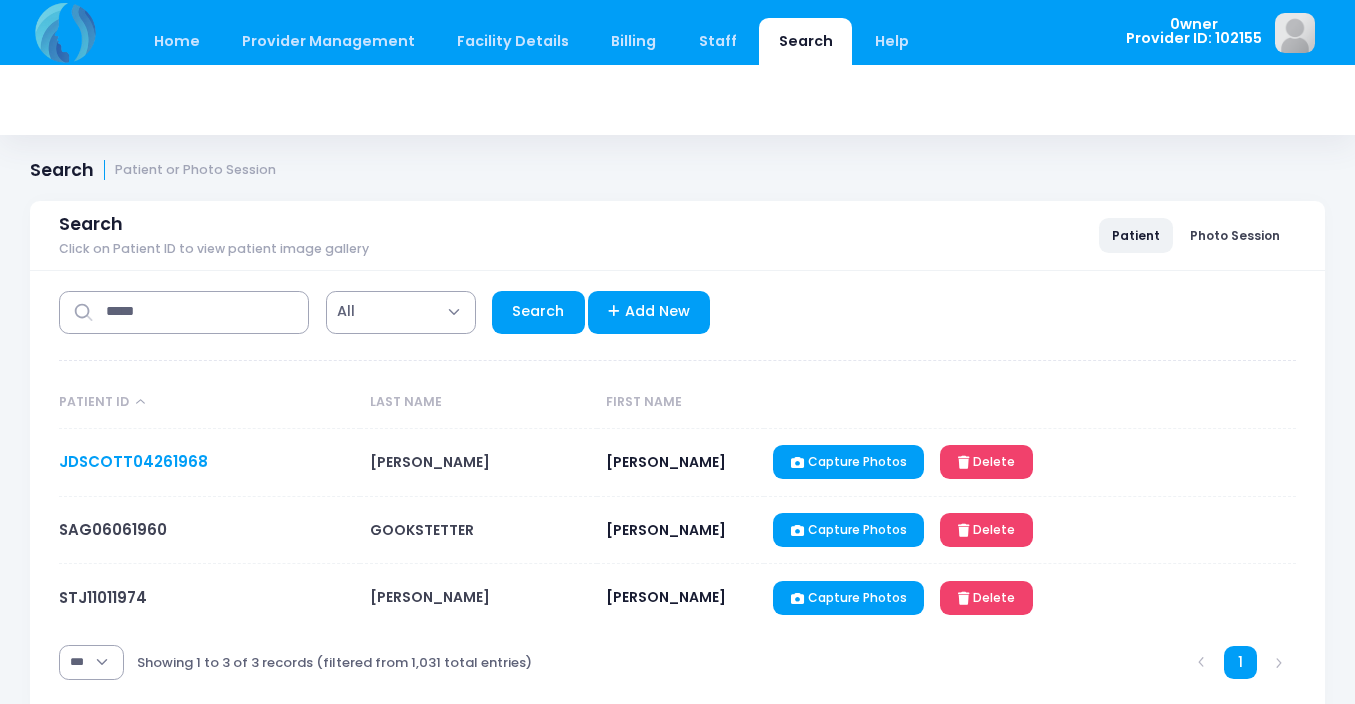 click on "JDSCOTT04261968" at bounding box center [133, 461] 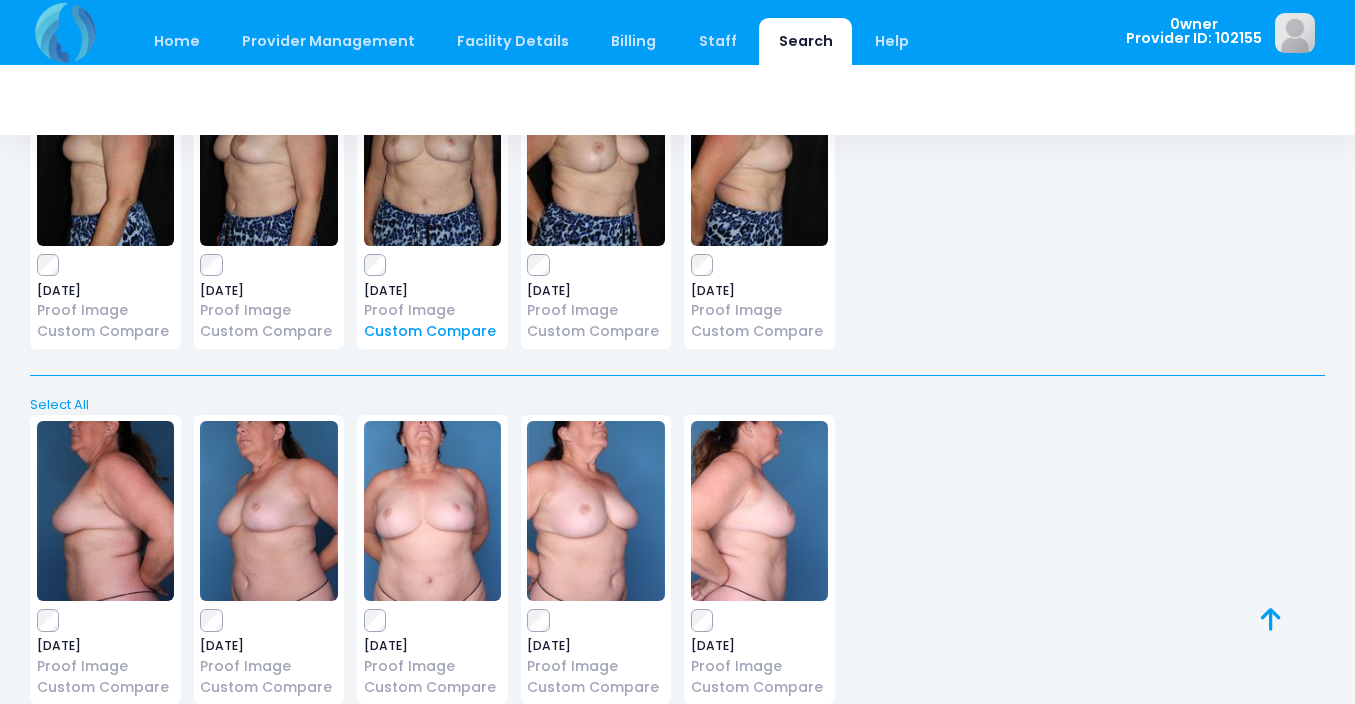 scroll, scrollTop: 1682, scrollLeft: 0, axis: vertical 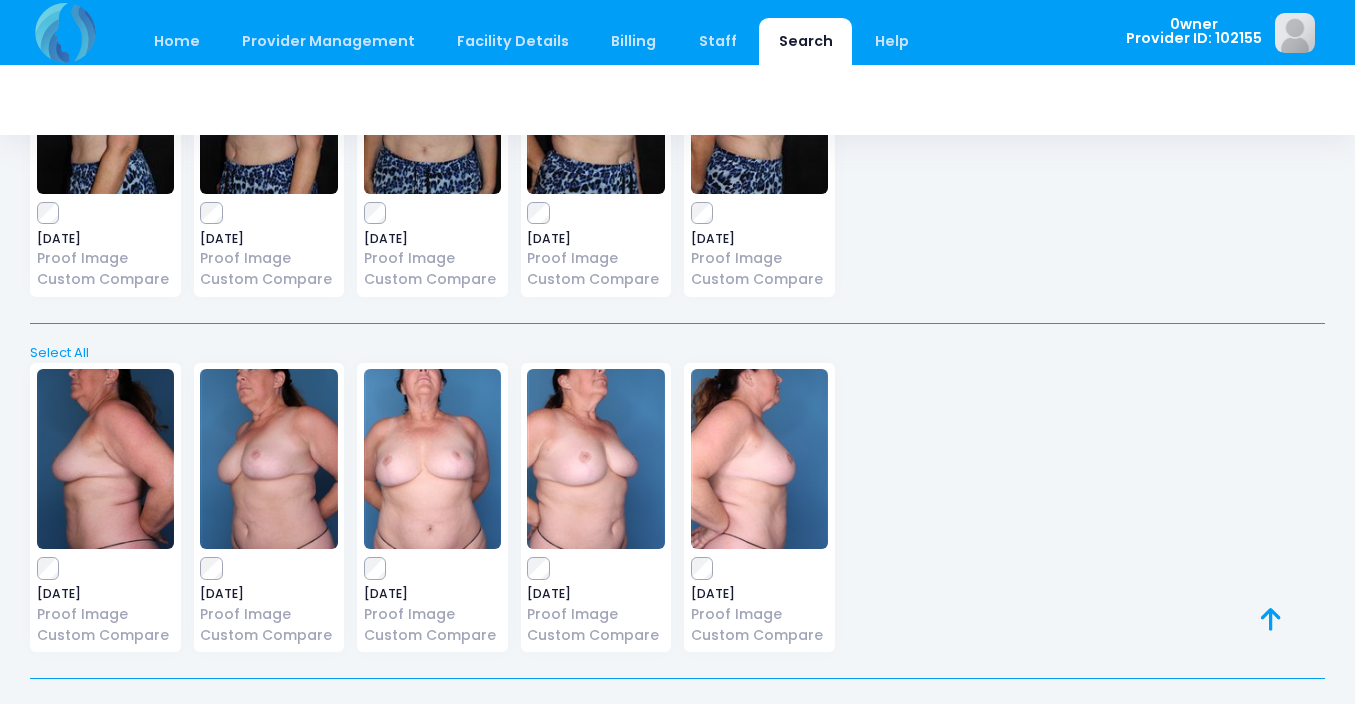 click at bounding box center [596, 459] 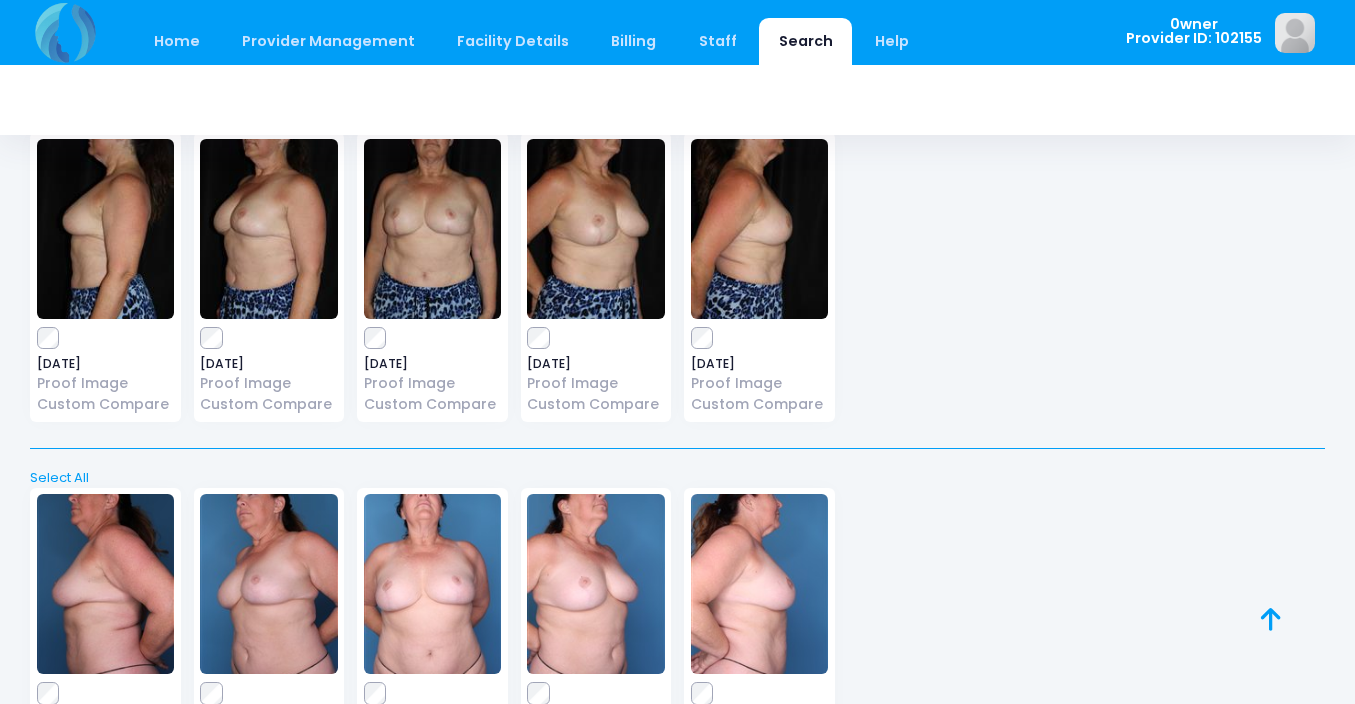 scroll, scrollTop: 1555, scrollLeft: 0, axis: vertical 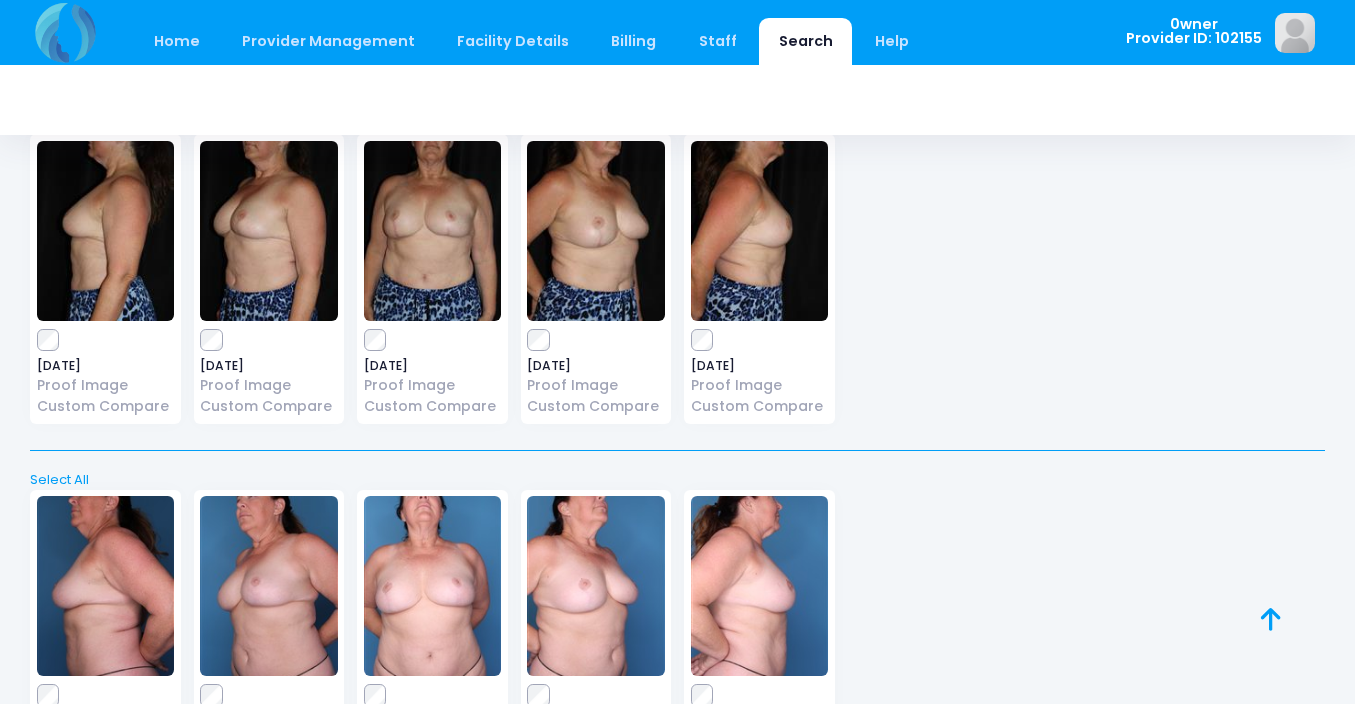 click at bounding box center [269, 231] 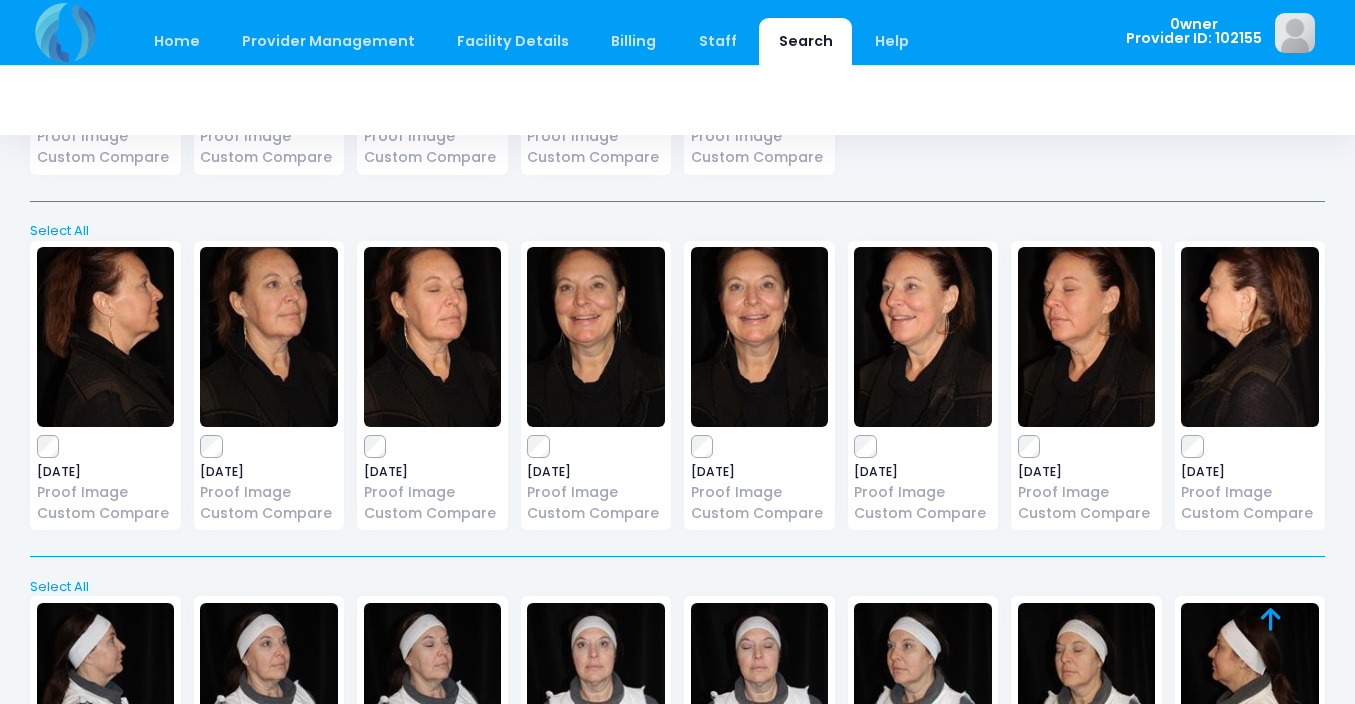 scroll, scrollTop: 0, scrollLeft: 0, axis: both 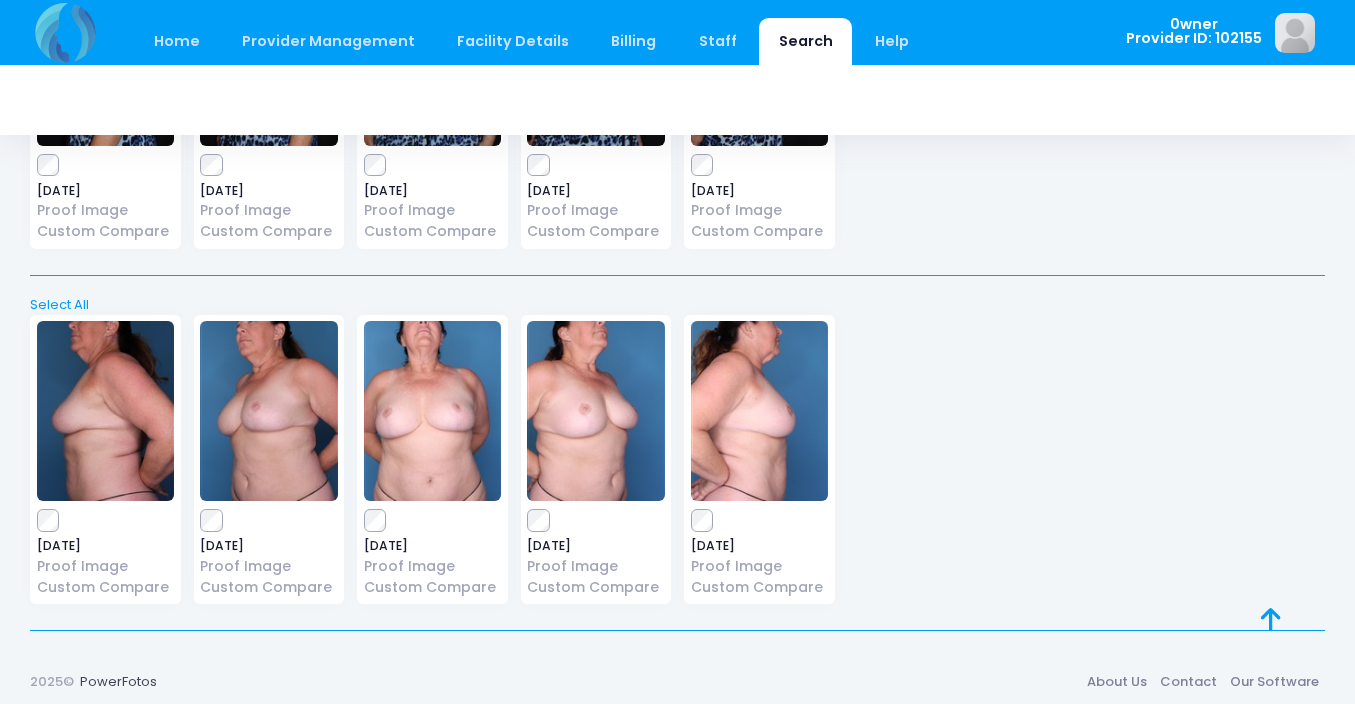 click at bounding box center (269, 411) 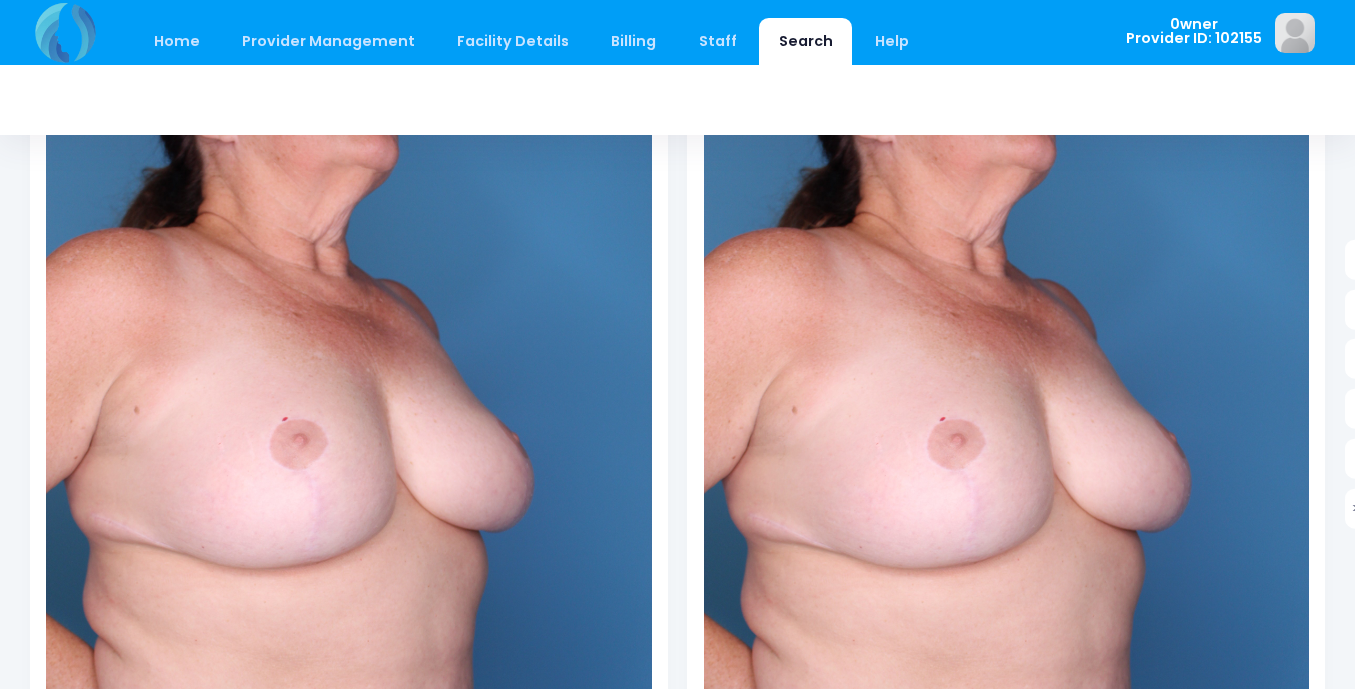 scroll, scrollTop: 336, scrollLeft: 0, axis: vertical 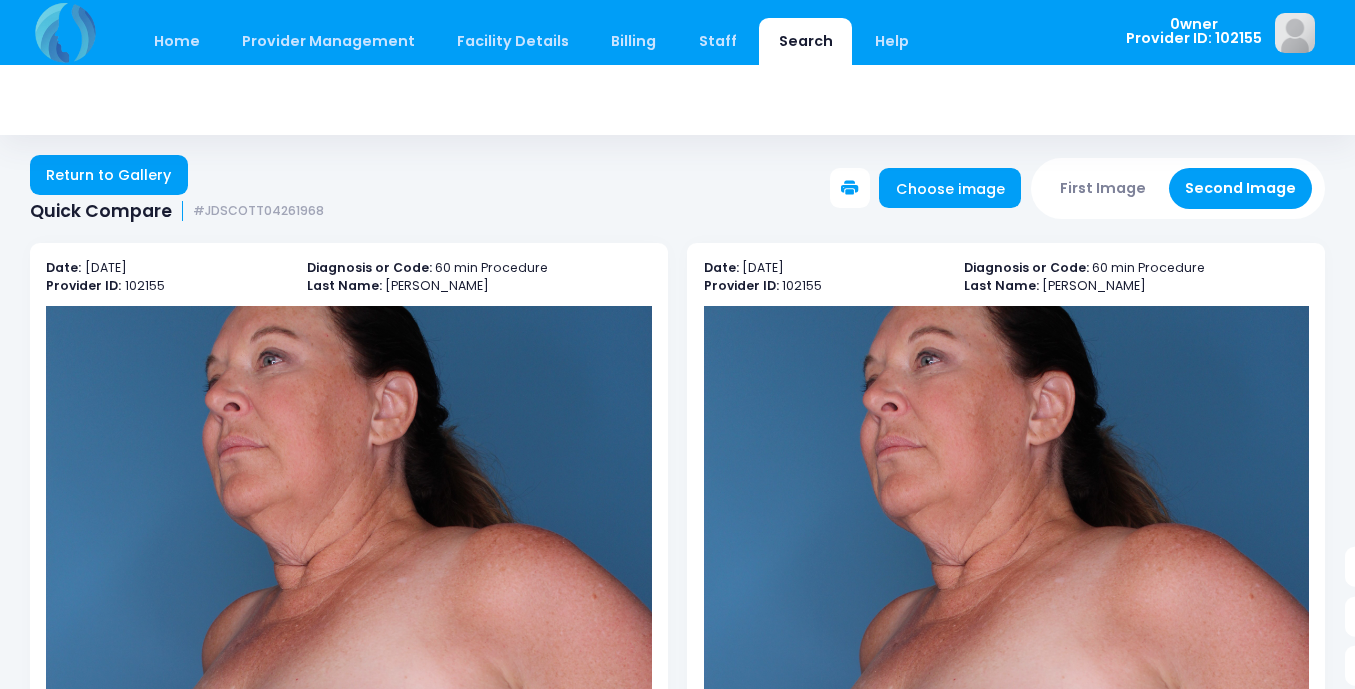 click on "First Image" at bounding box center (1103, 188) 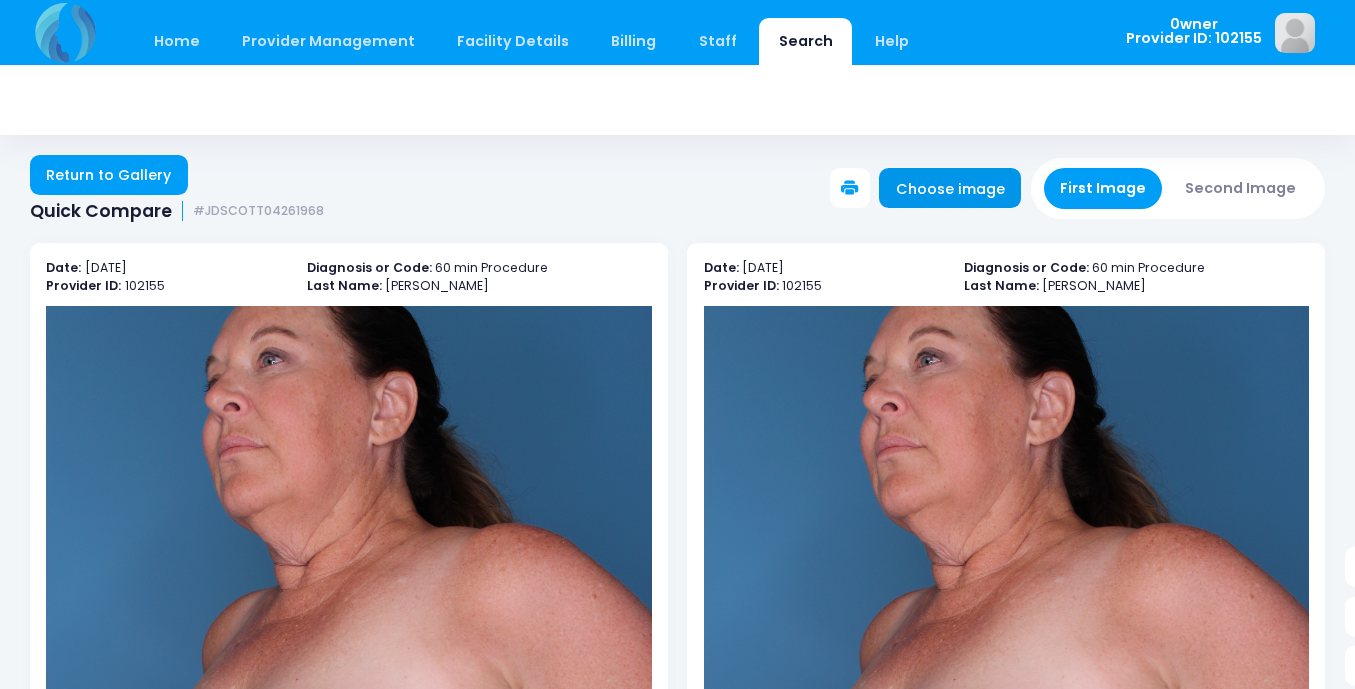 click on "Choose image" at bounding box center (950, 188) 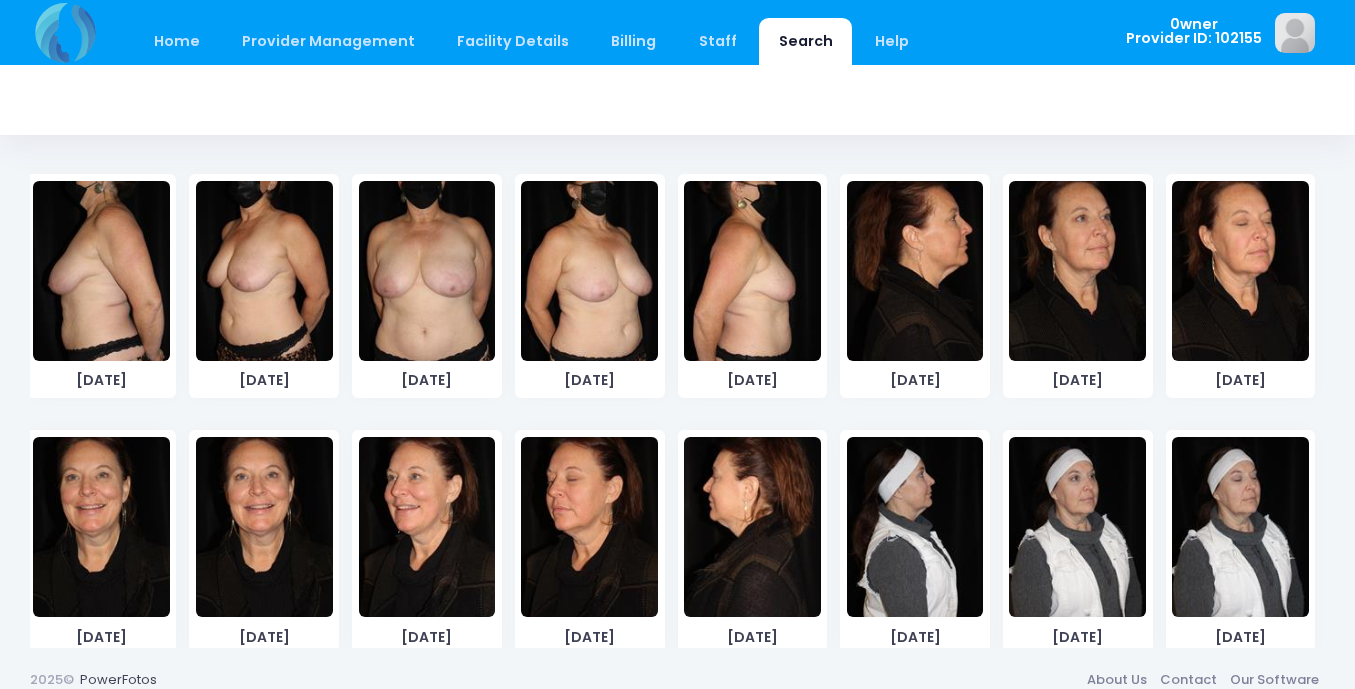 scroll, scrollTop: 1200, scrollLeft: 0, axis: vertical 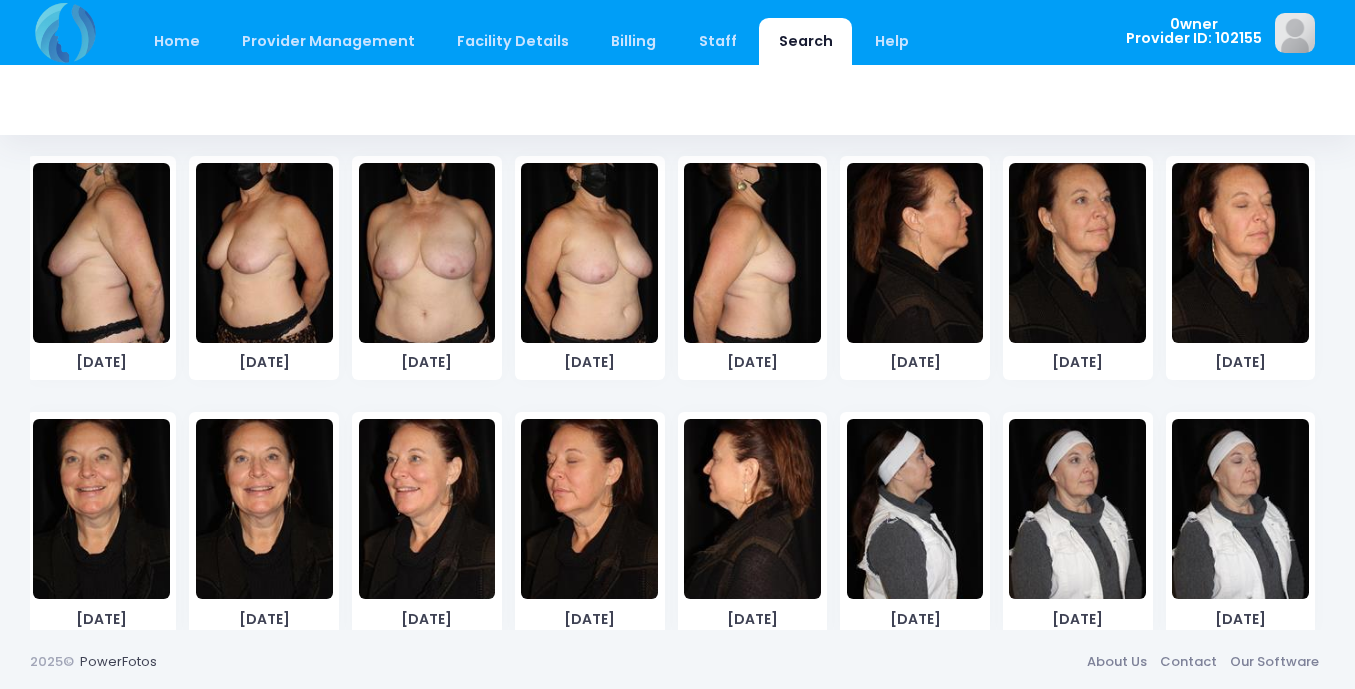 click on "[DATE]" at bounding box center [264, 362] 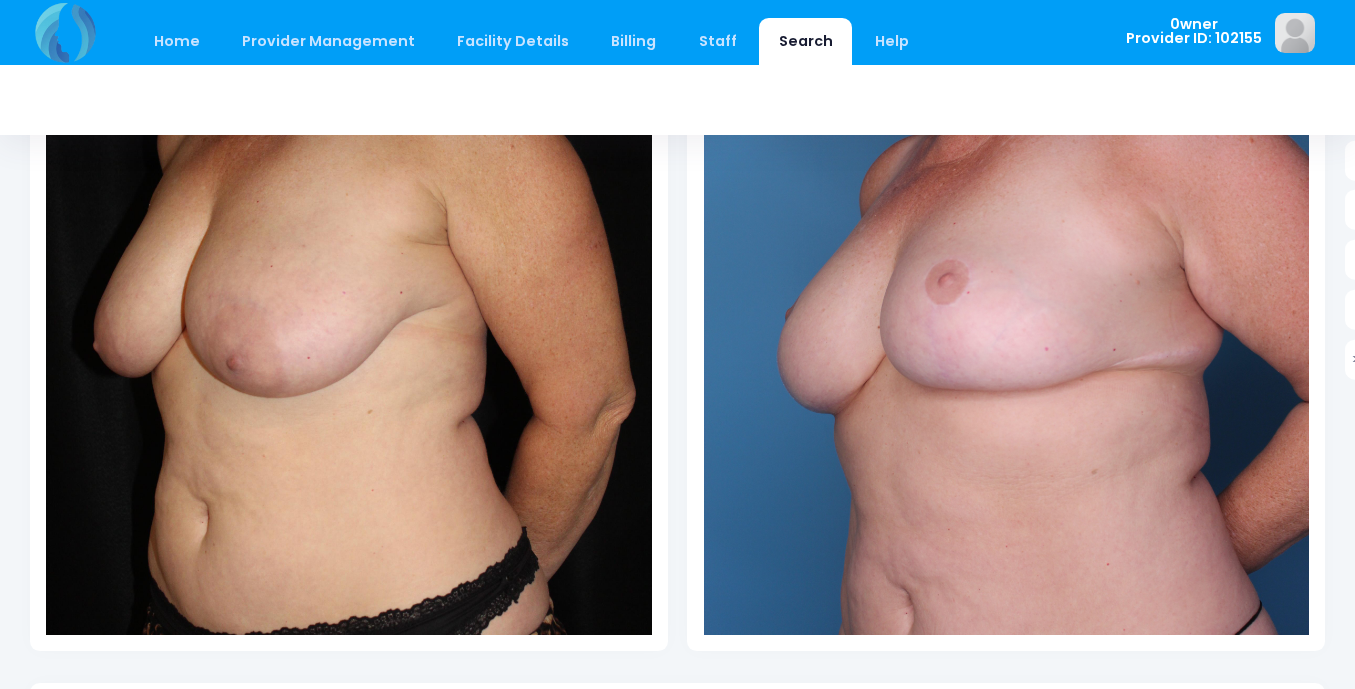 scroll, scrollTop: 499, scrollLeft: 0, axis: vertical 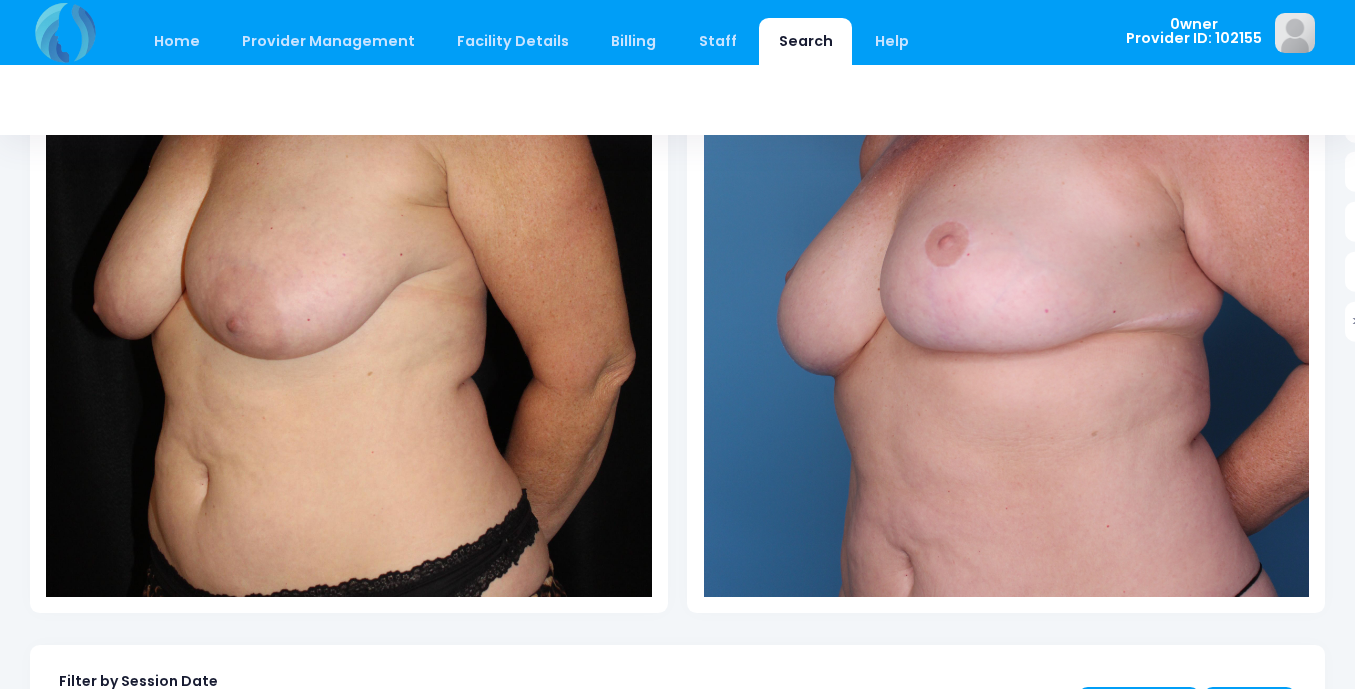 click at bounding box center [348, 266] 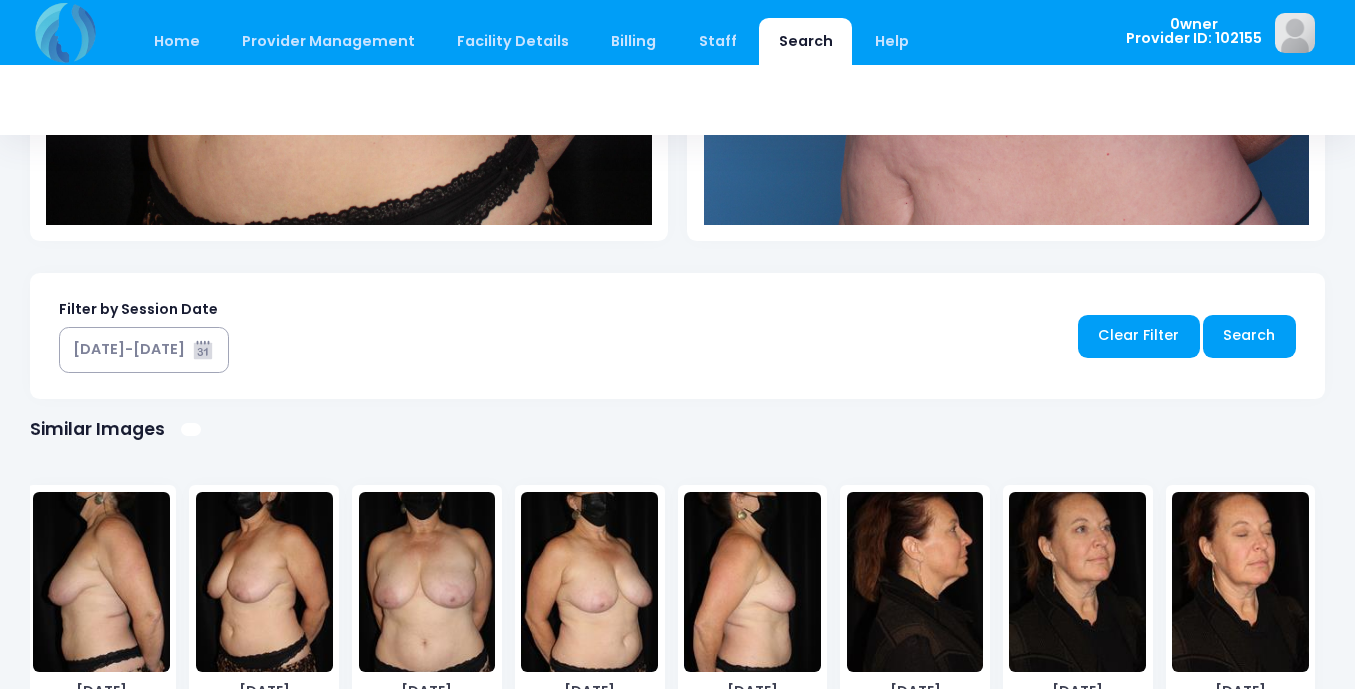 scroll, scrollTop: 0, scrollLeft: 0, axis: both 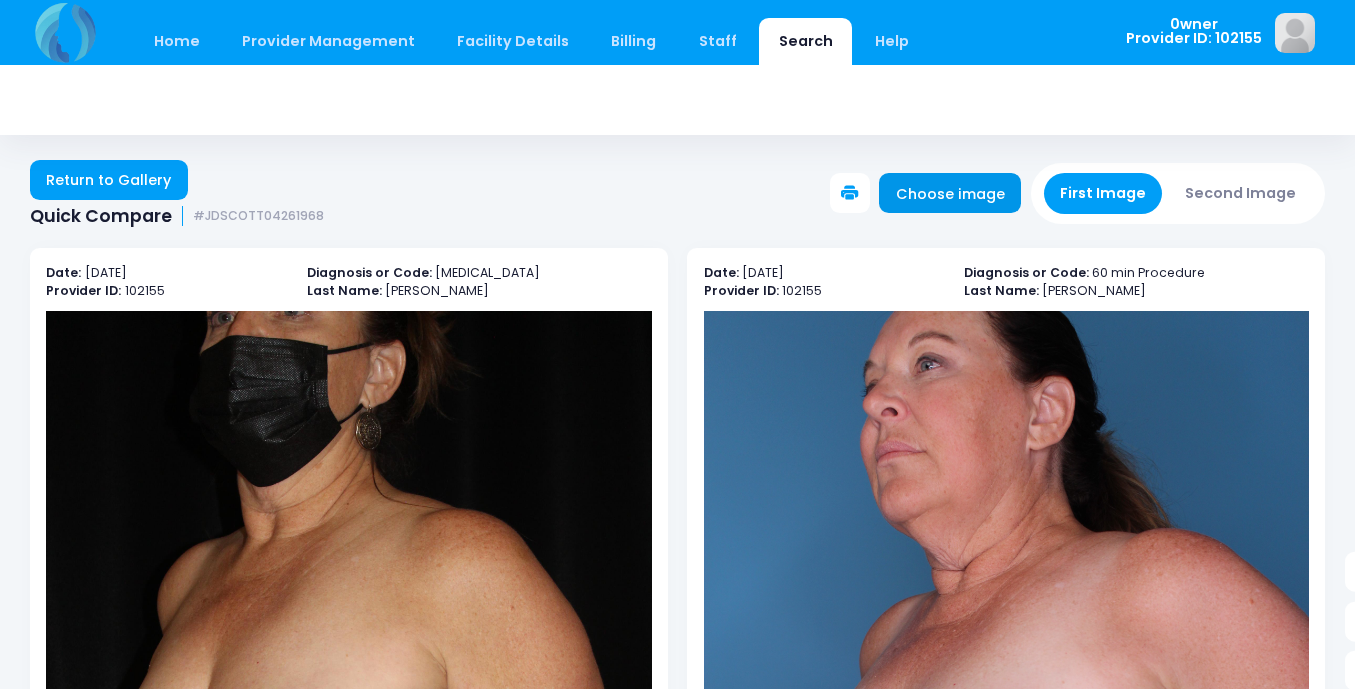 click on "Choose image" at bounding box center [950, 193] 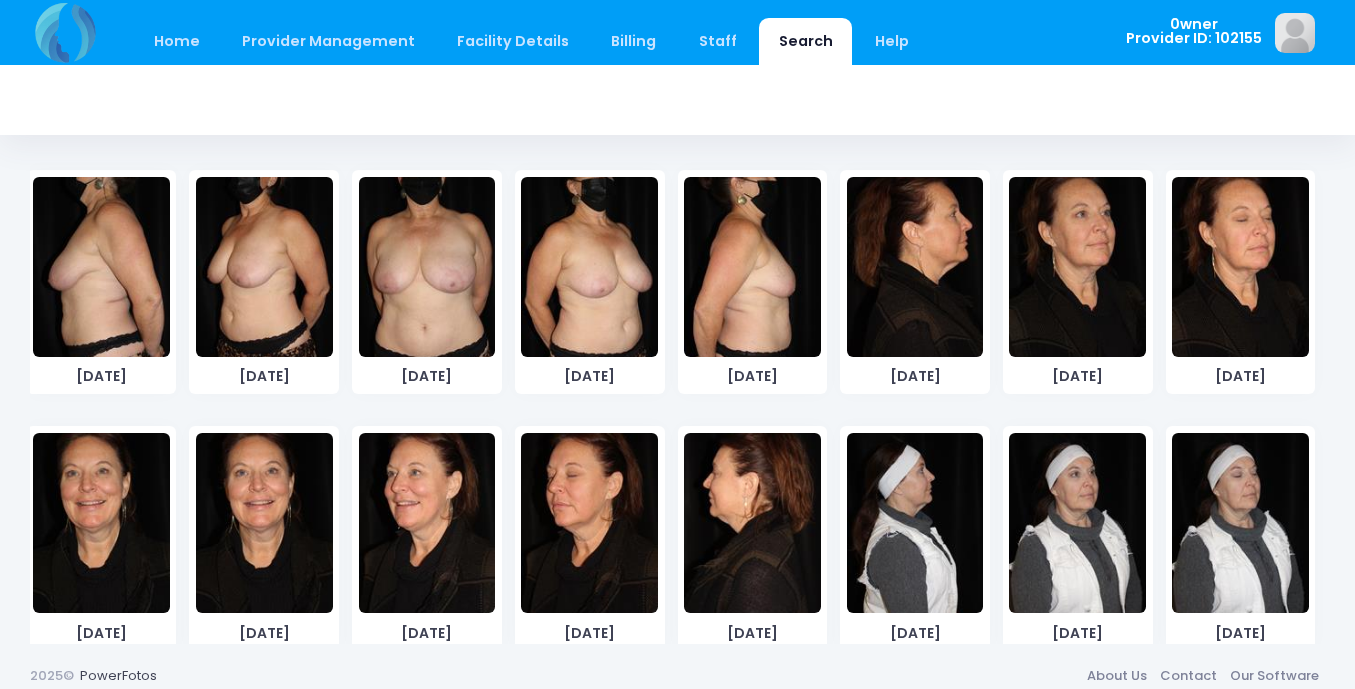 scroll, scrollTop: 1200, scrollLeft: 0, axis: vertical 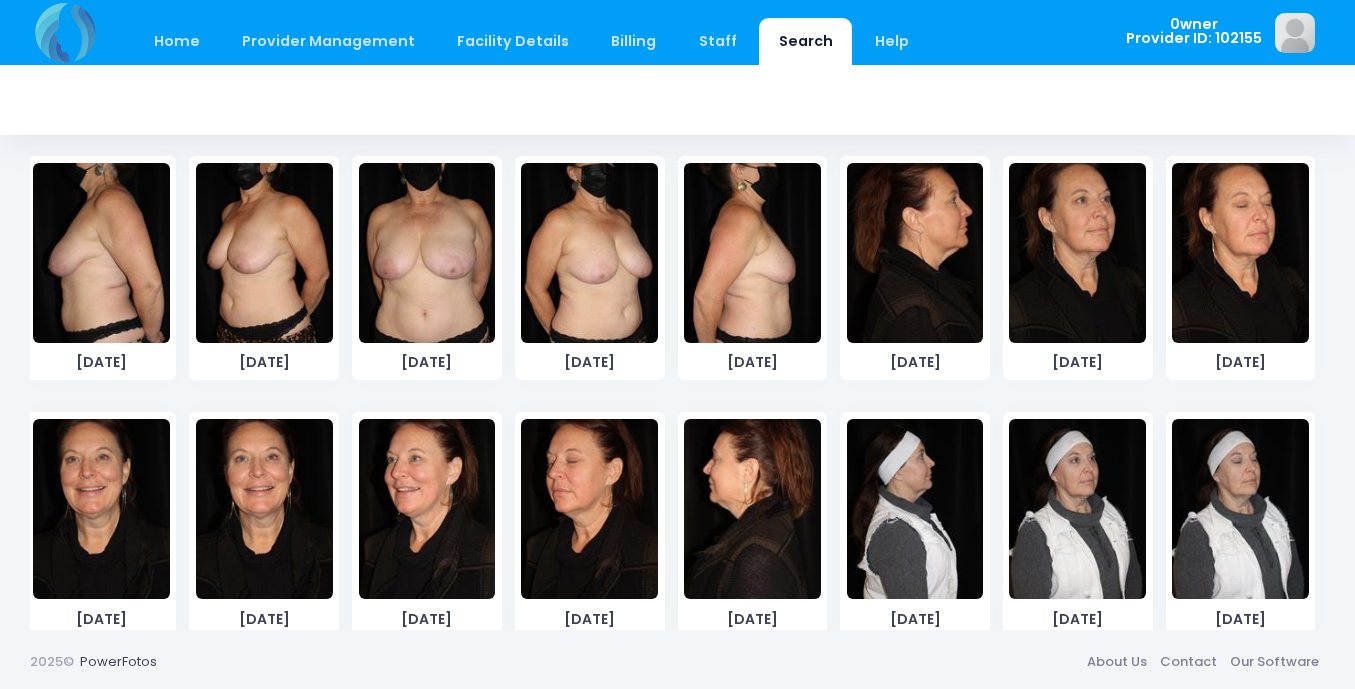 click at bounding box center (427, 253) 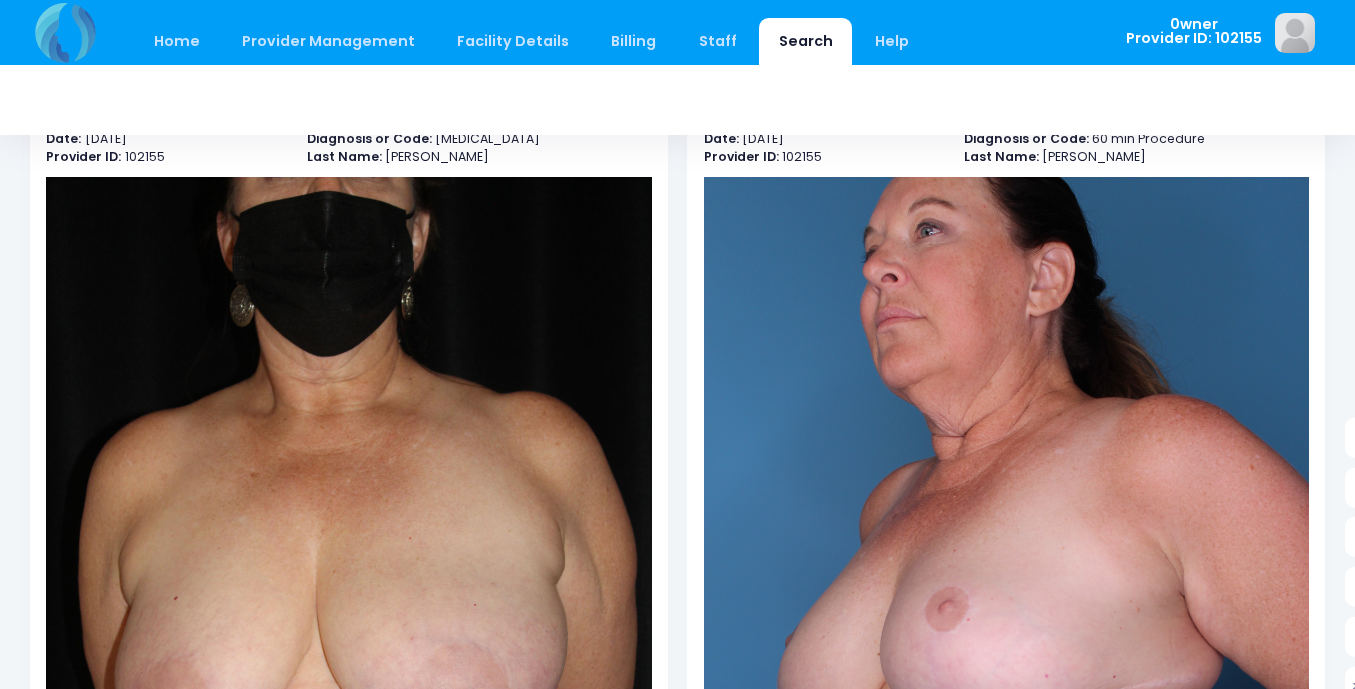 scroll, scrollTop: 234, scrollLeft: 0, axis: vertical 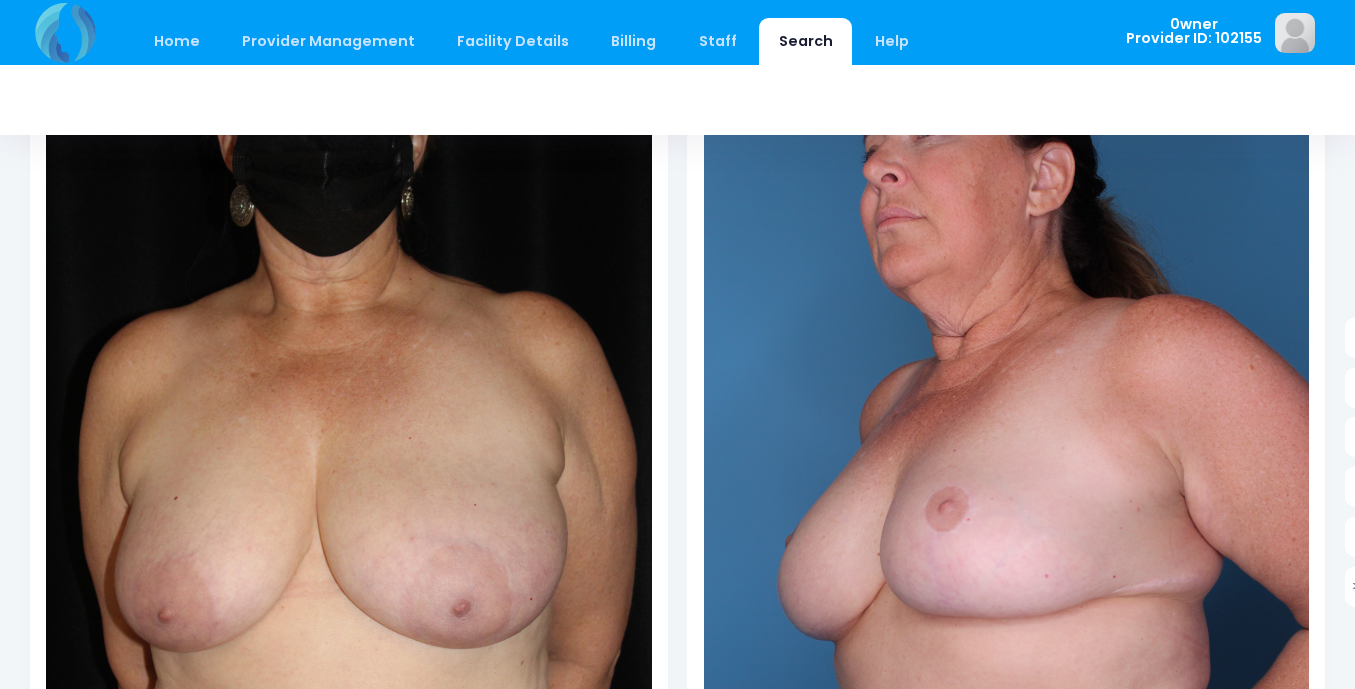 click at bounding box center (1006, 531) 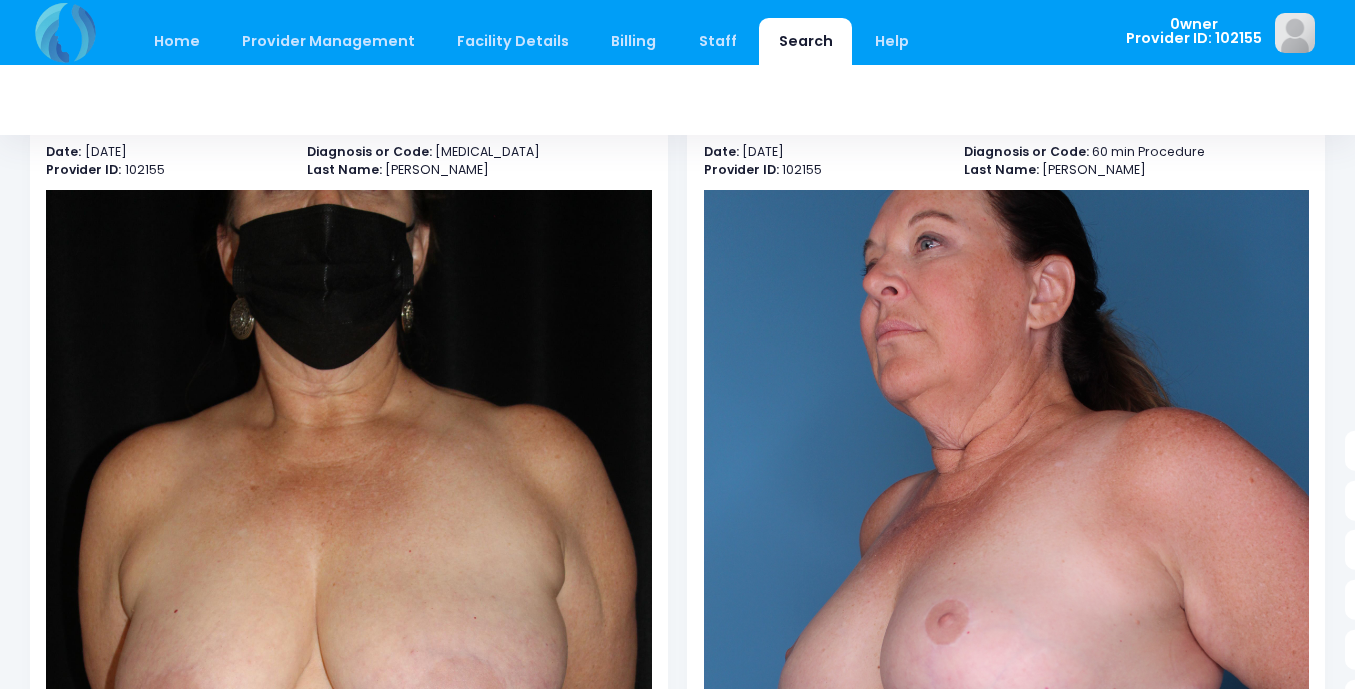 scroll, scrollTop: 0, scrollLeft: 0, axis: both 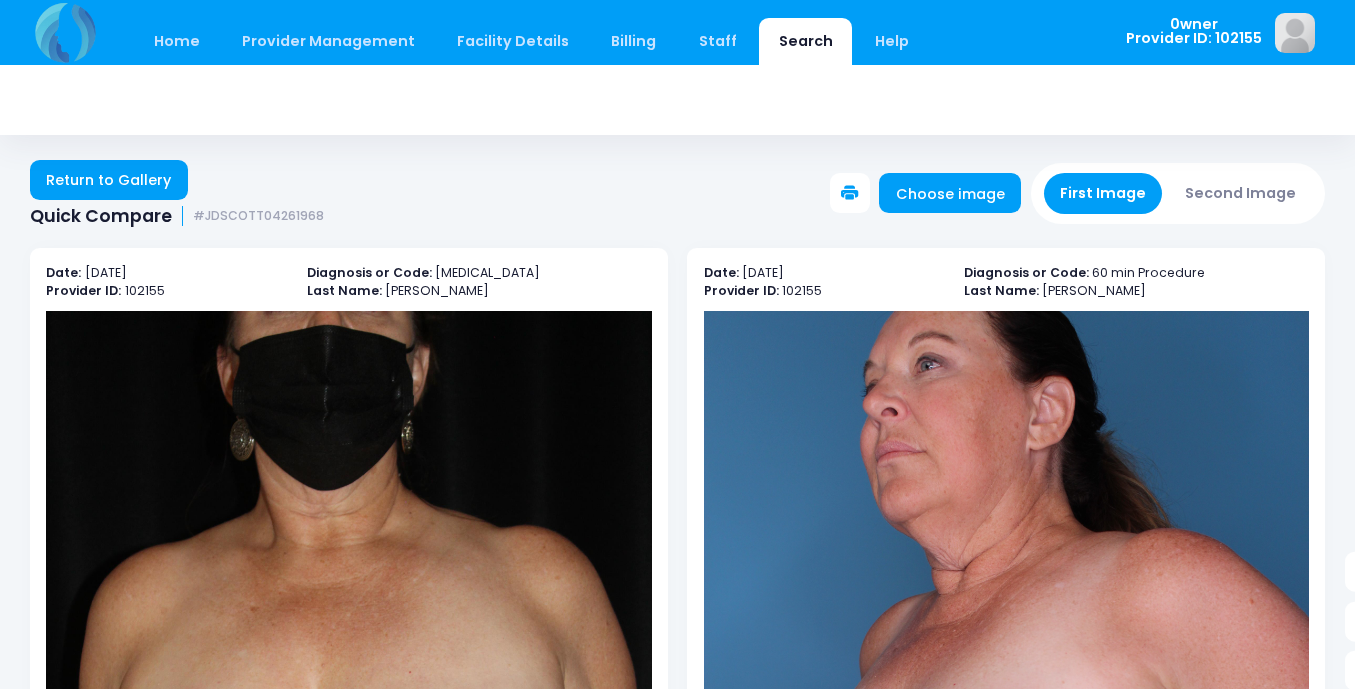 click on "Second Image" at bounding box center [1241, 193] 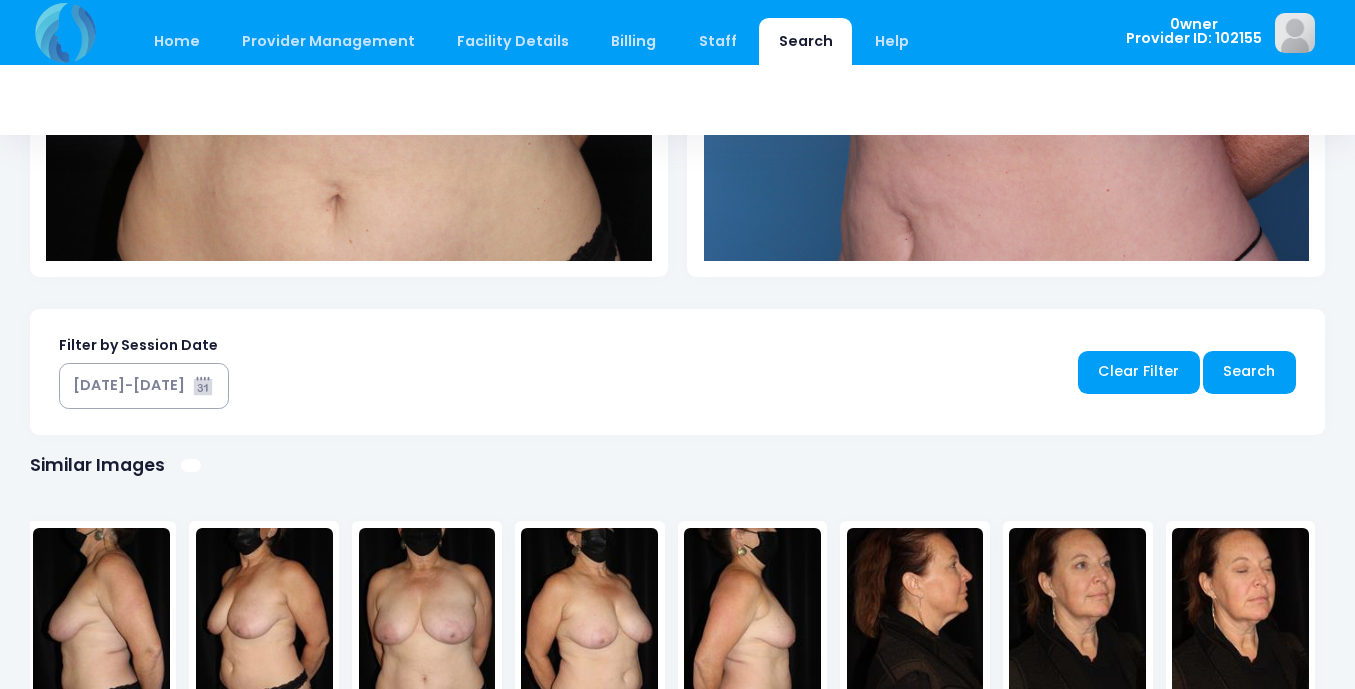 scroll, scrollTop: 1203, scrollLeft: 0, axis: vertical 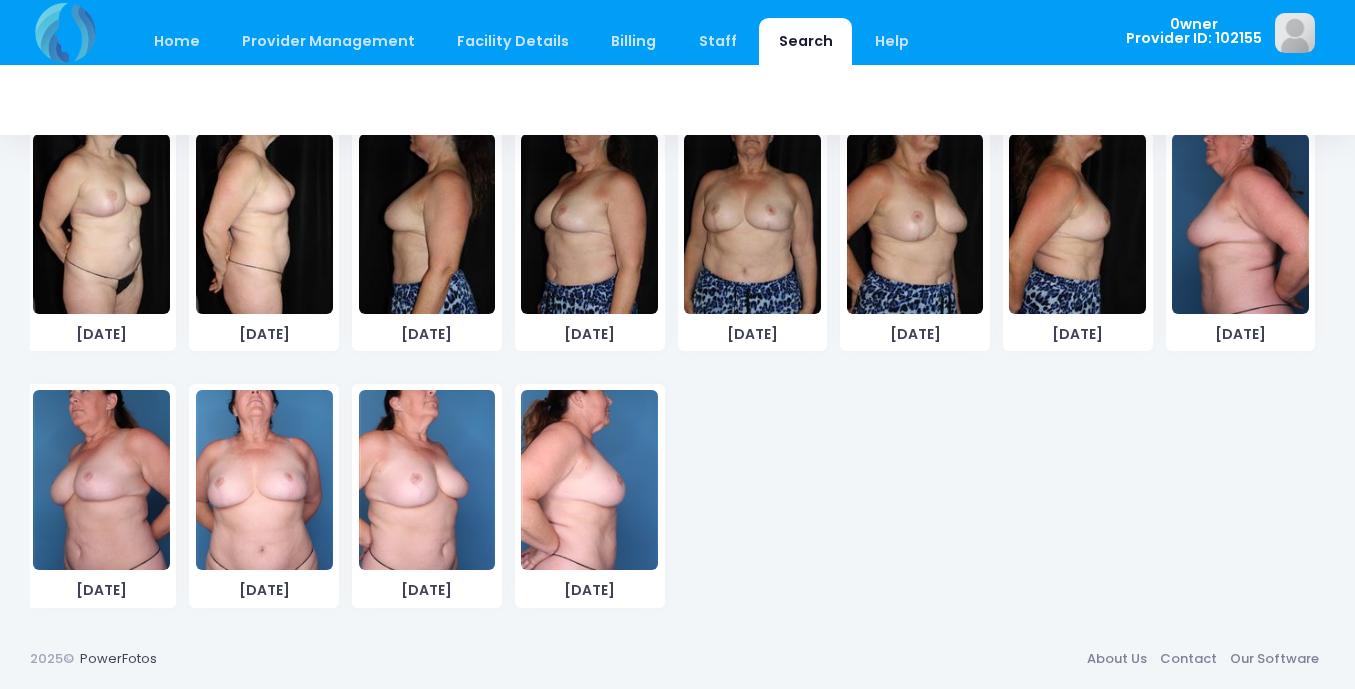 click at bounding box center (264, 480) 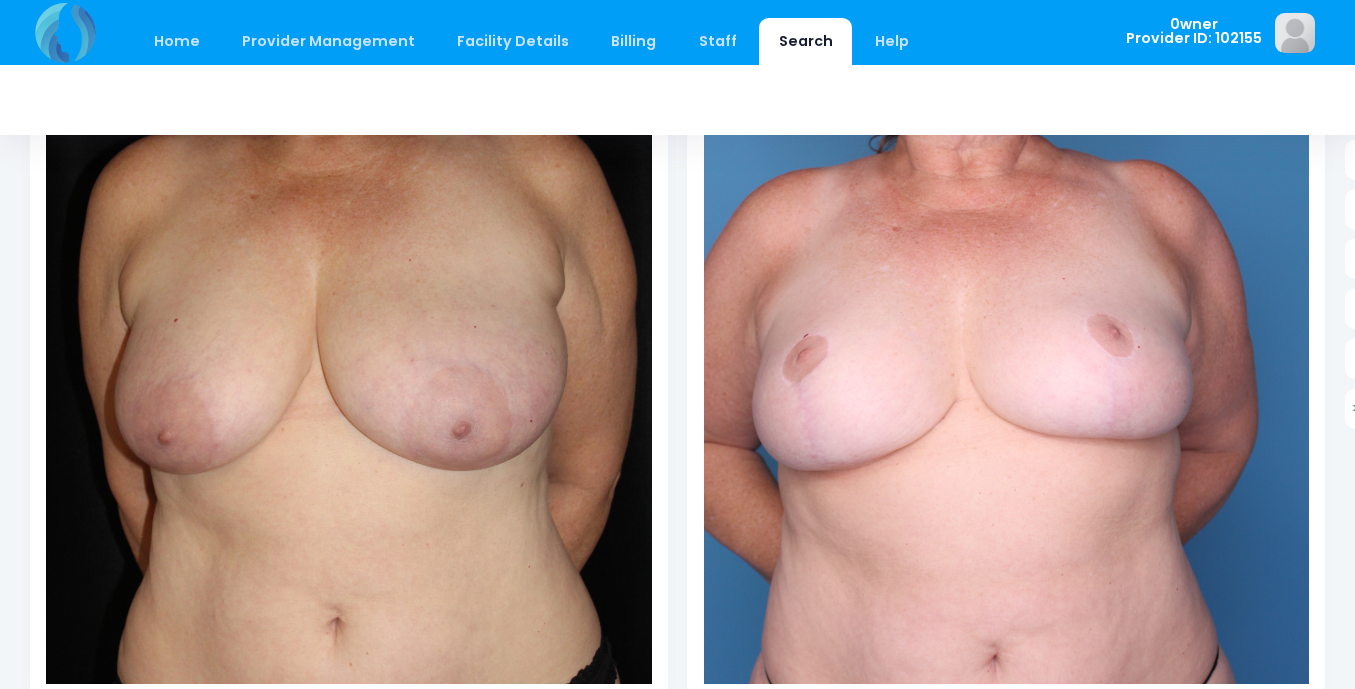 scroll, scrollTop: 396, scrollLeft: 0, axis: vertical 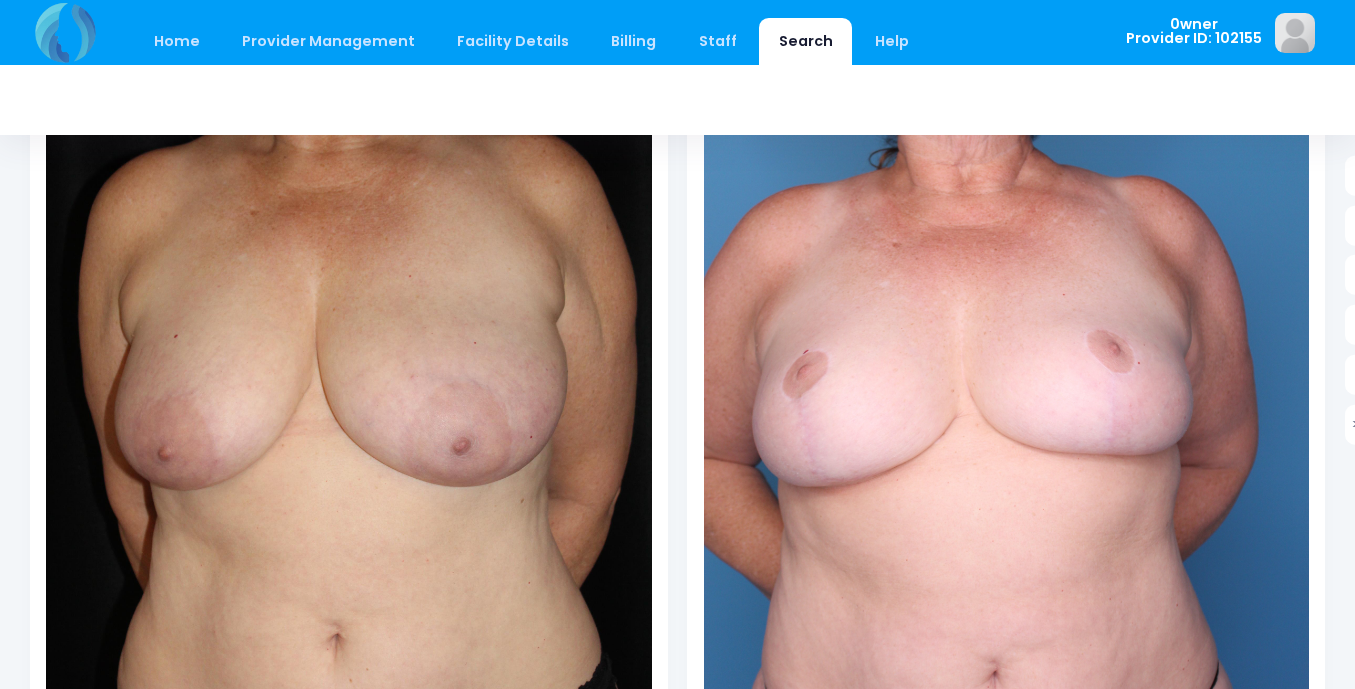 click at bounding box center (1006, 369) 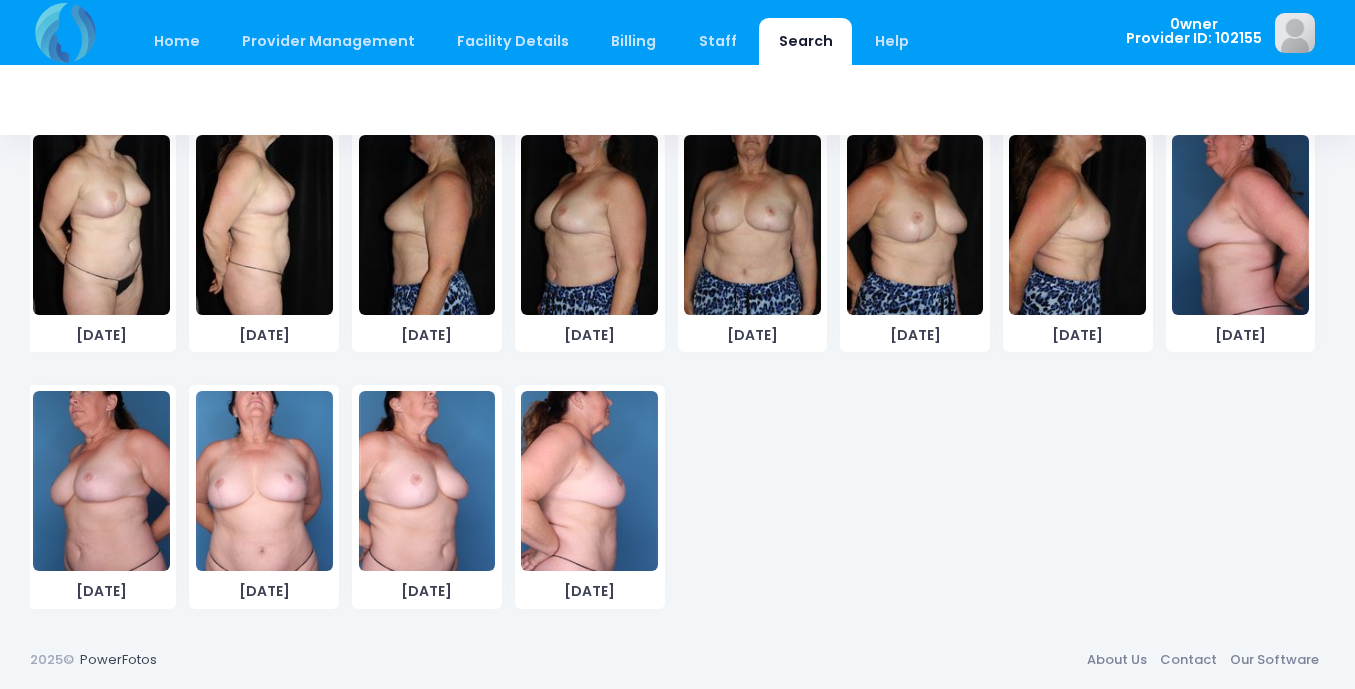 scroll, scrollTop: 1203, scrollLeft: 0, axis: vertical 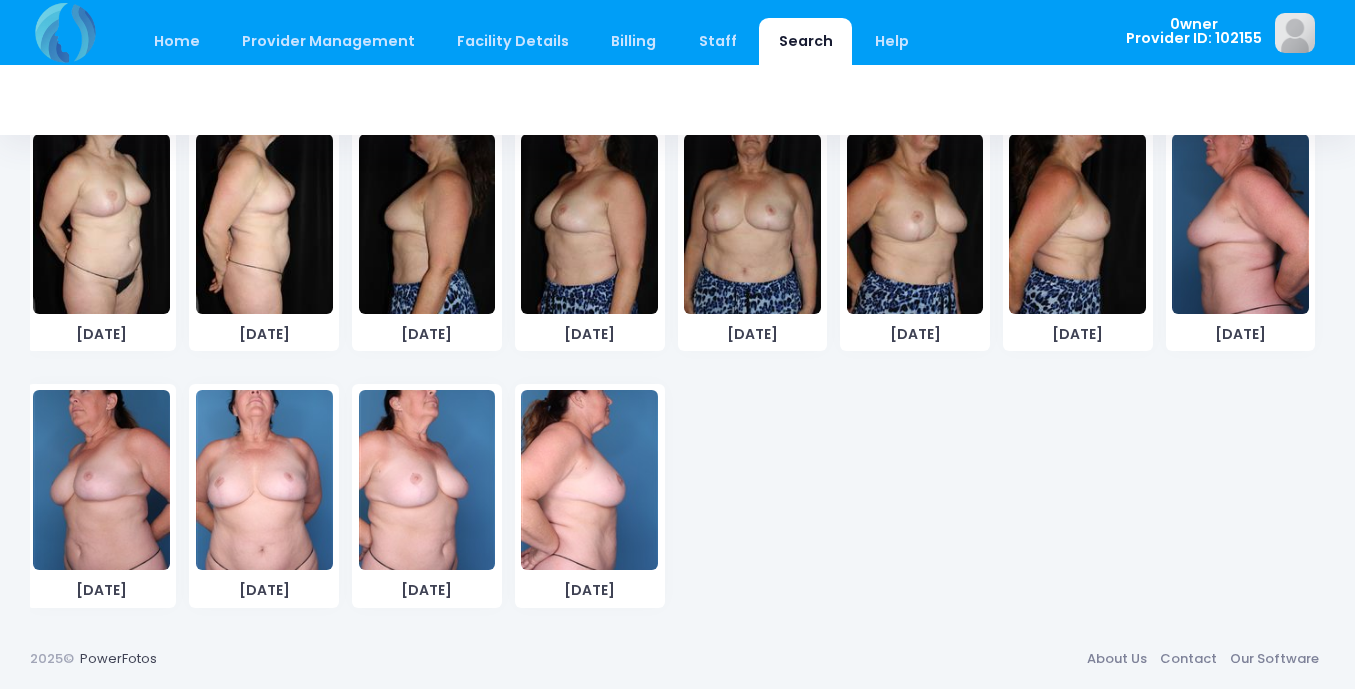 click at bounding box center (427, 480) 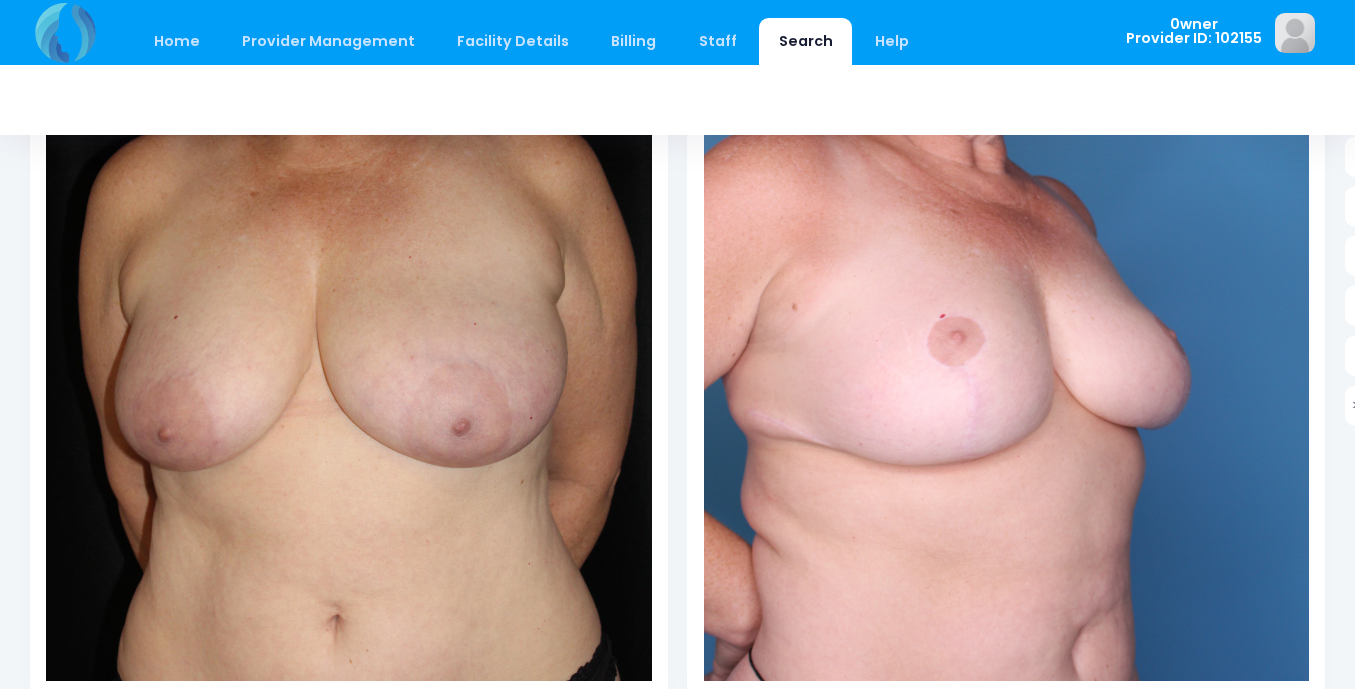 scroll, scrollTop: 440, scrollLeft: 0, axis: vertical 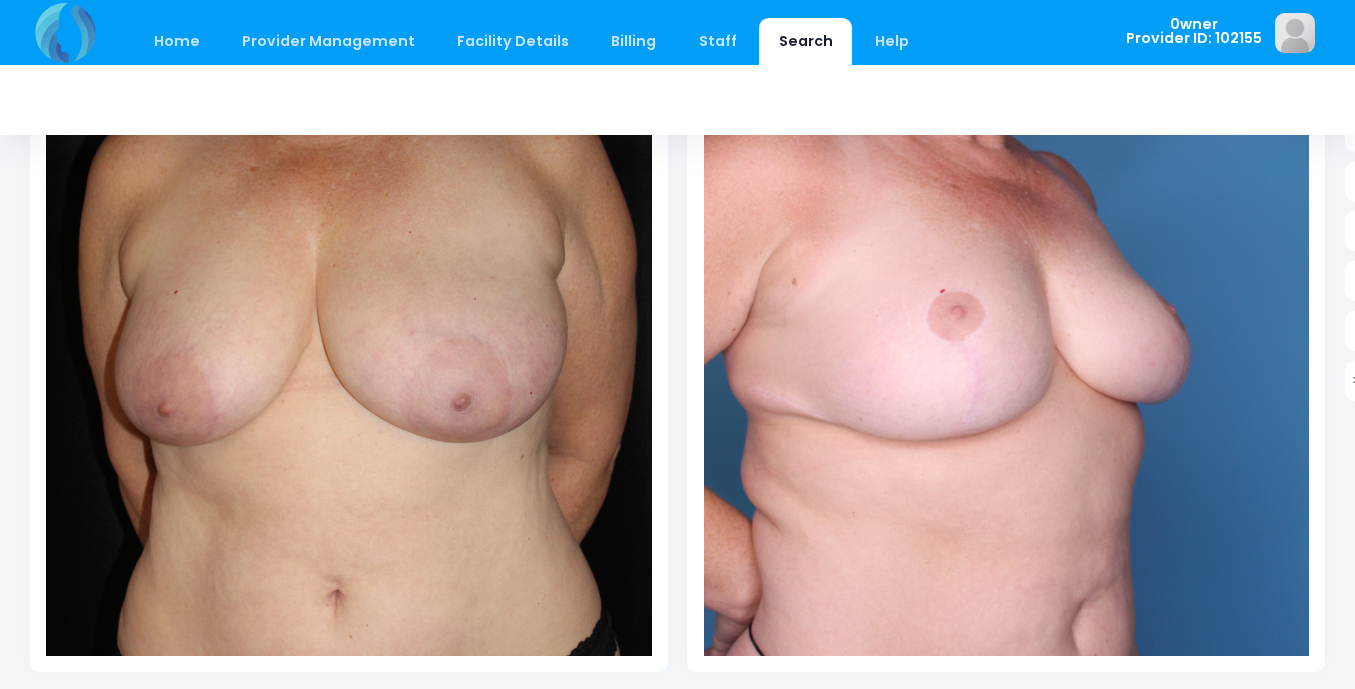 click at bounding box center (348, 325) 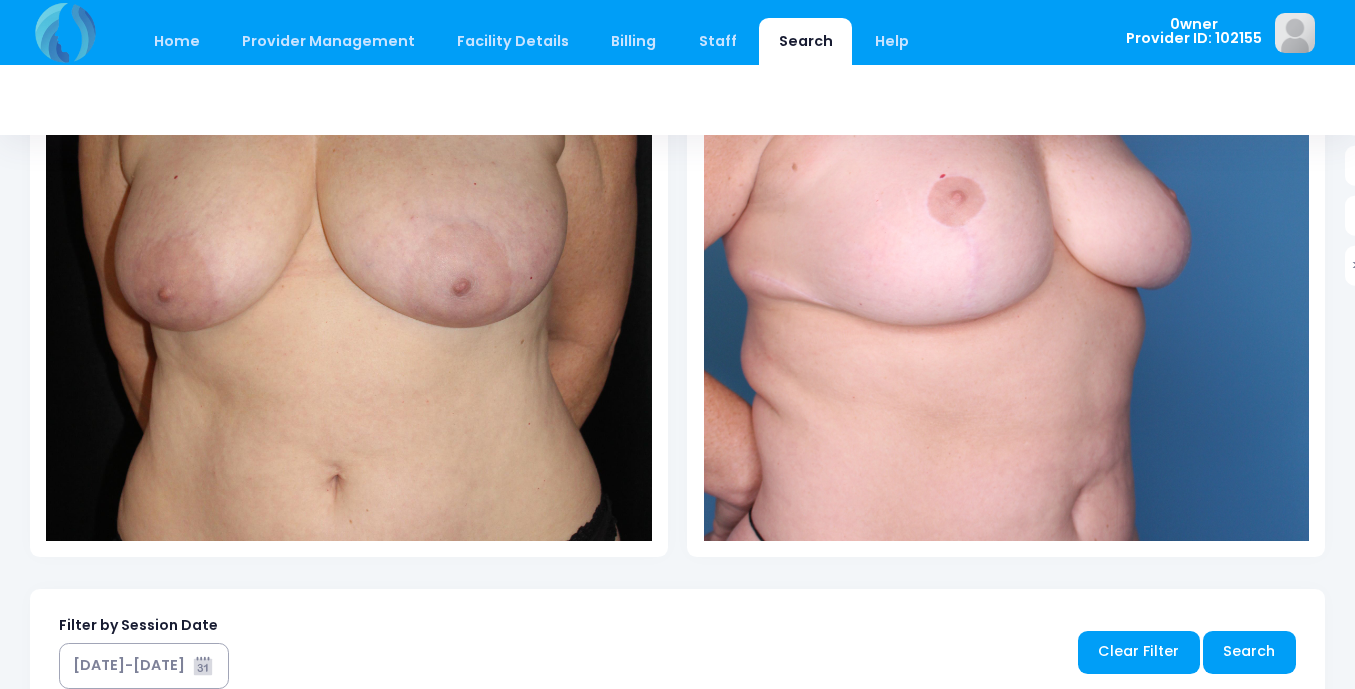 scroll, scrollTop: 992, scrollLeft: 0, axis: vertical 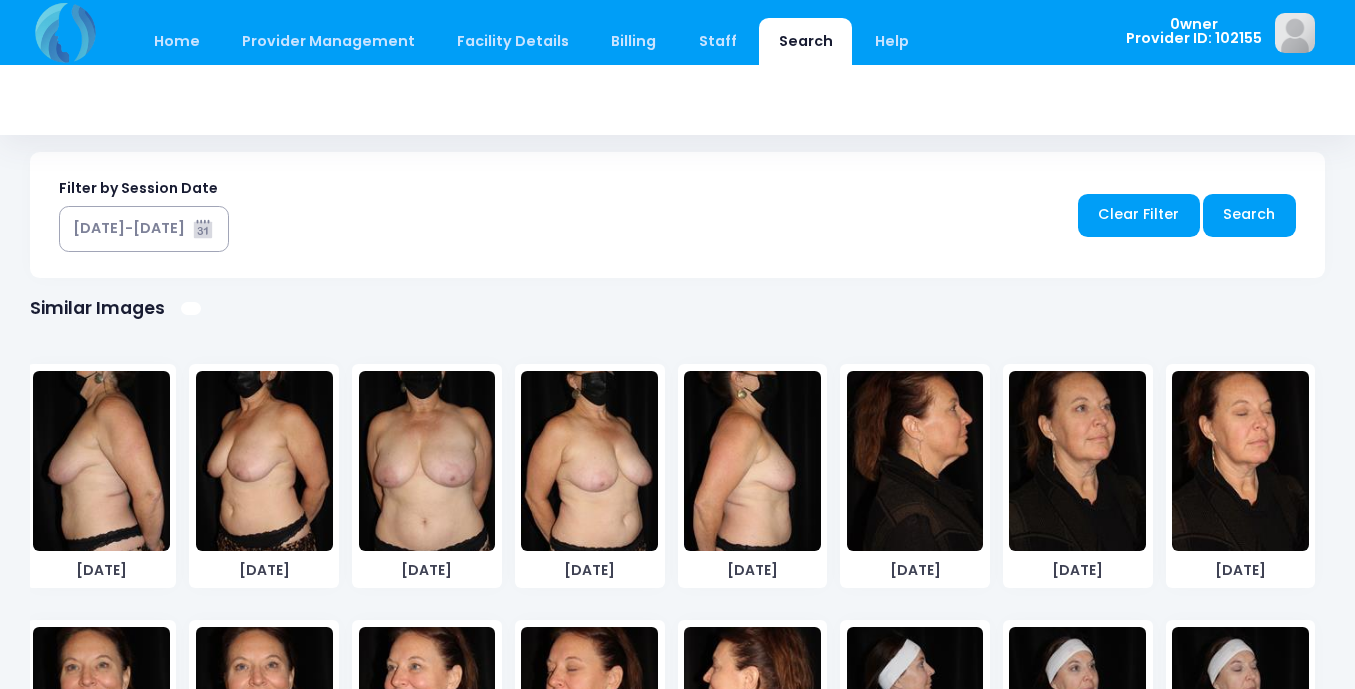 click at bounding box center [589, 461] 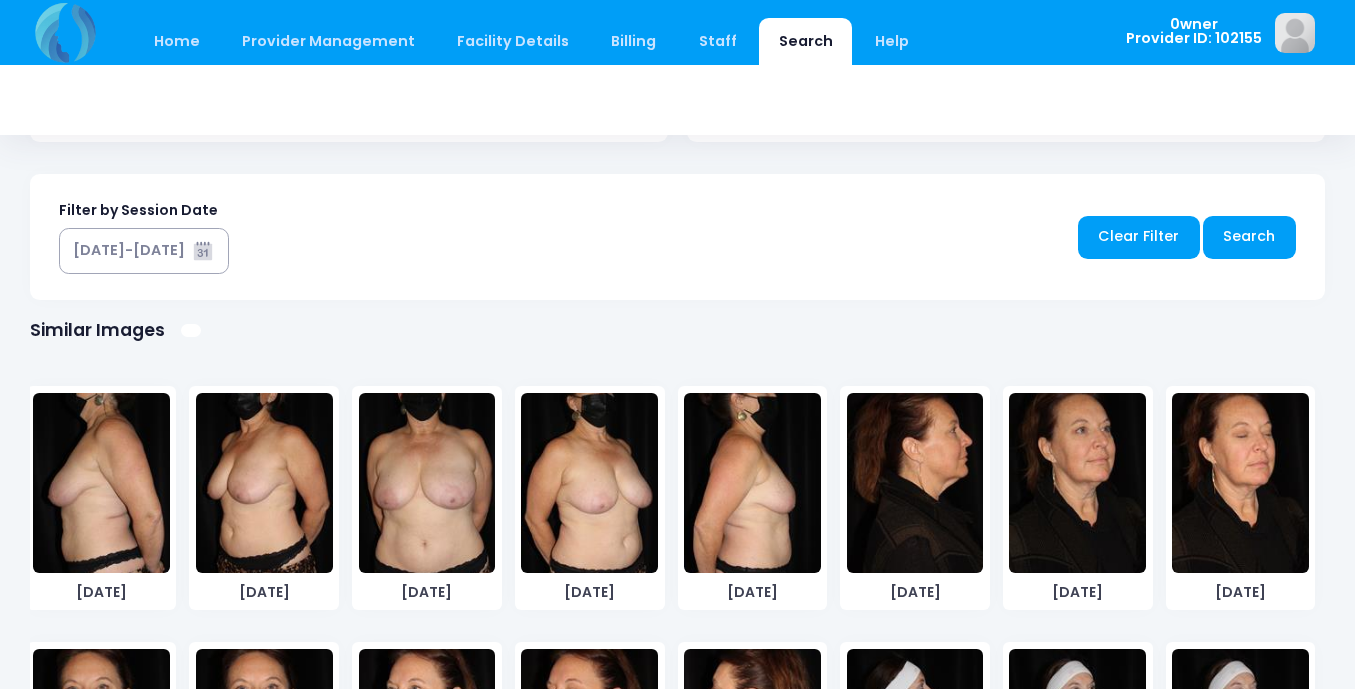 scroll, scrollTop: 1203, scrollLeft: 0, axis: vertical 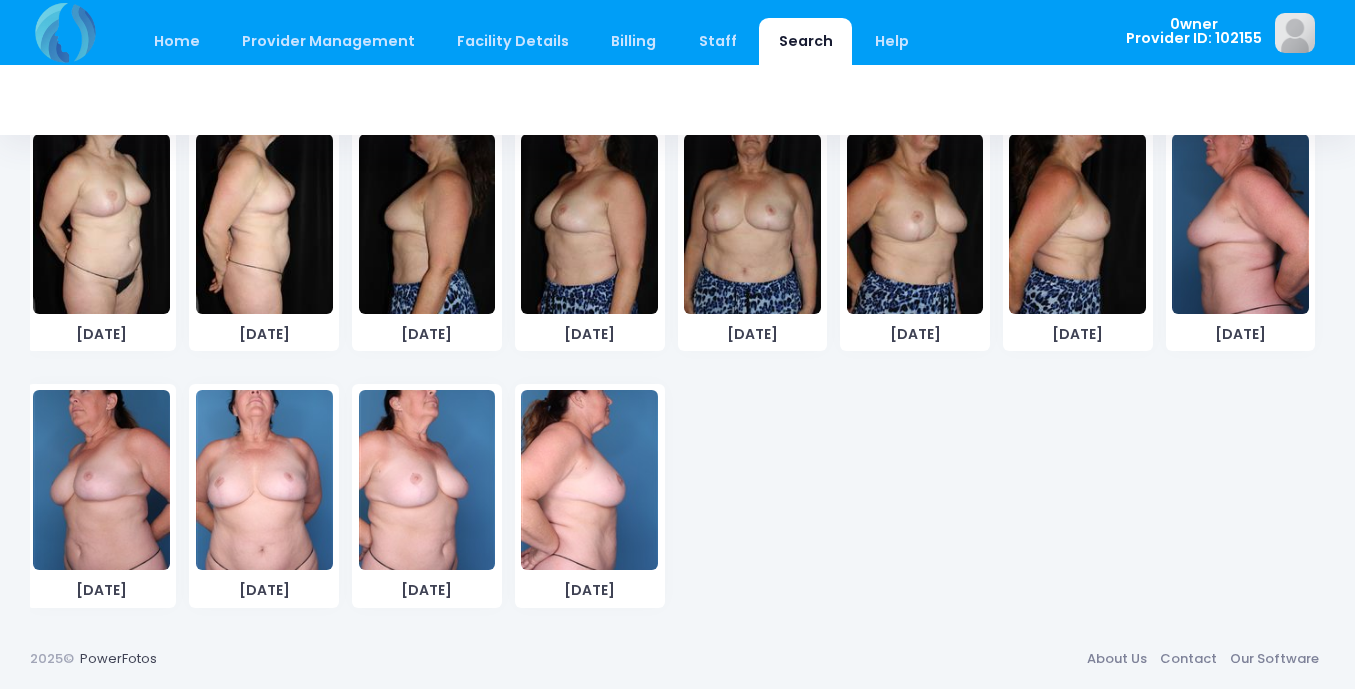 click at bounding box center (427, 480) 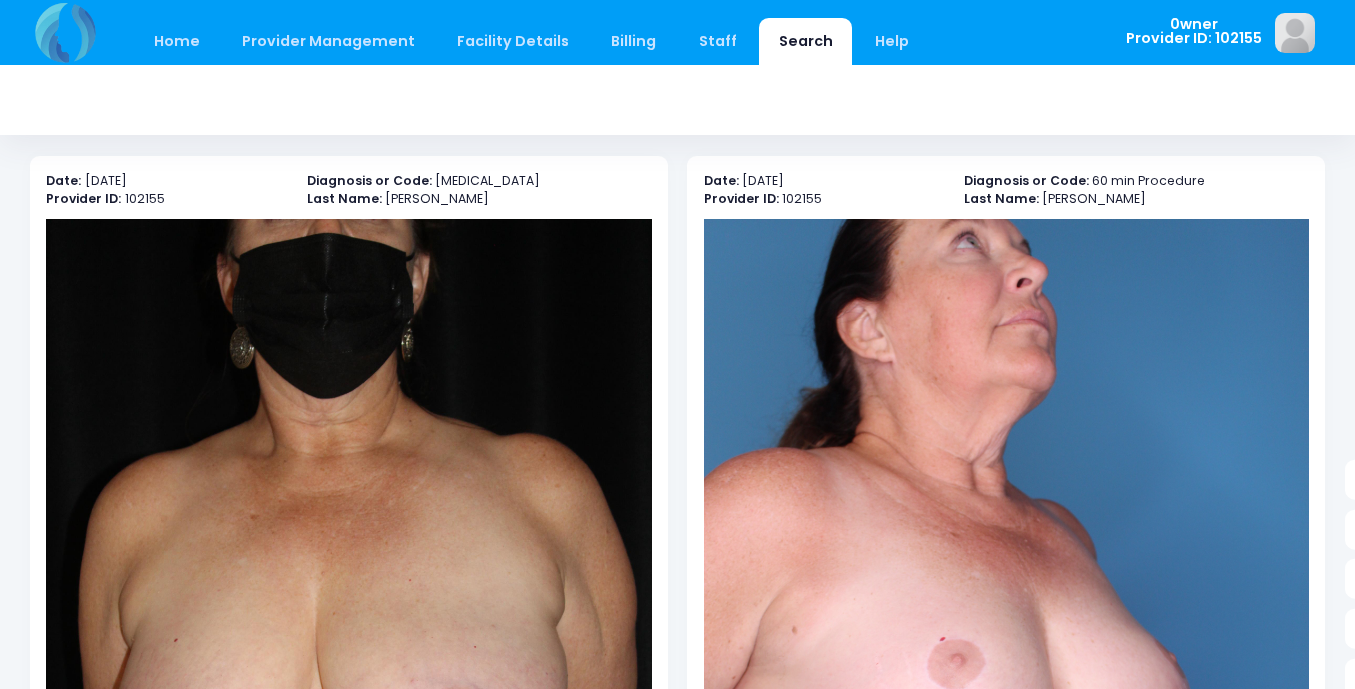 scroll, scrollTop: 90, scrollLeft: 0, axis: vertical 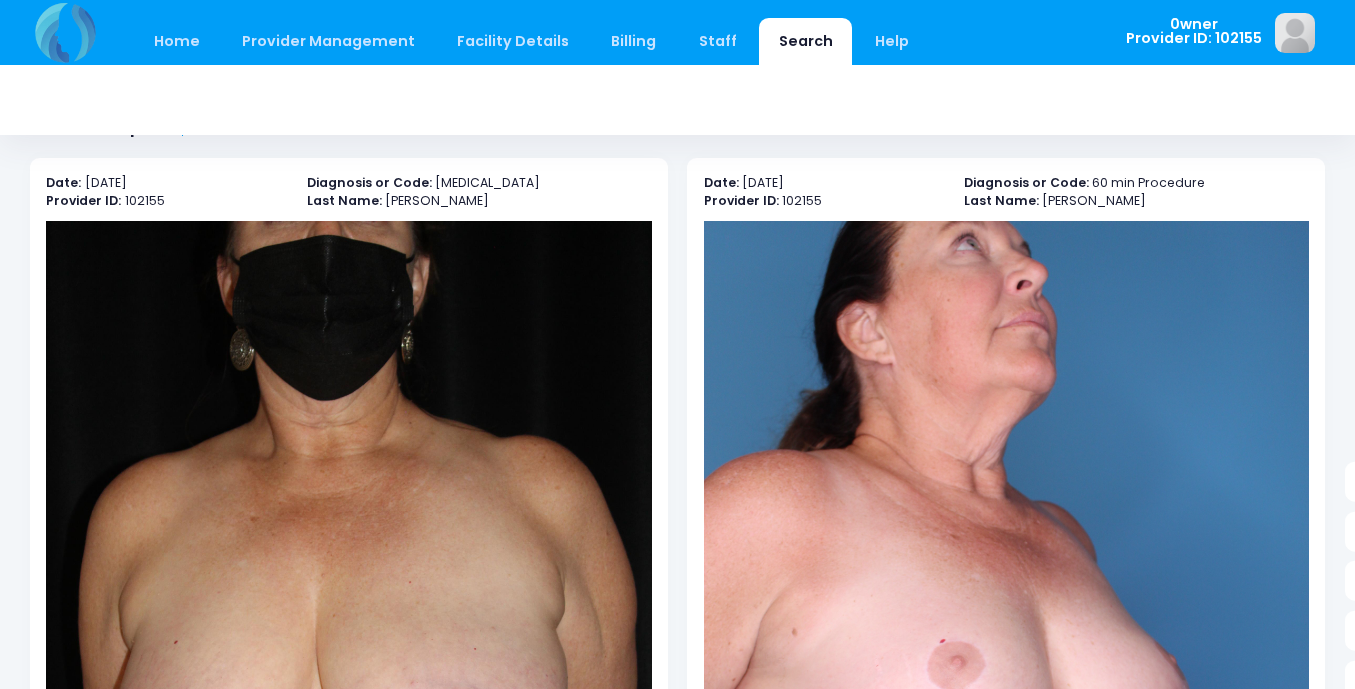 click at bounding box center (348, 675) 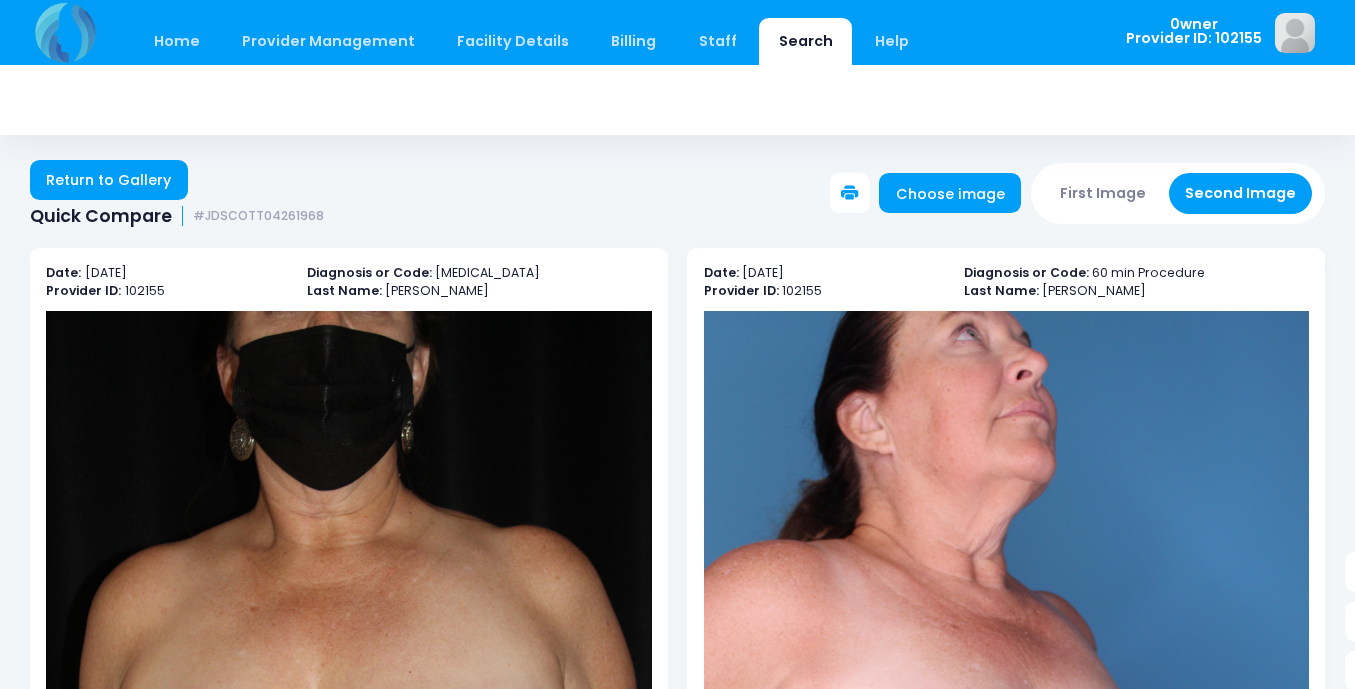 click on "First Image" at bounding box center (1103, 193) 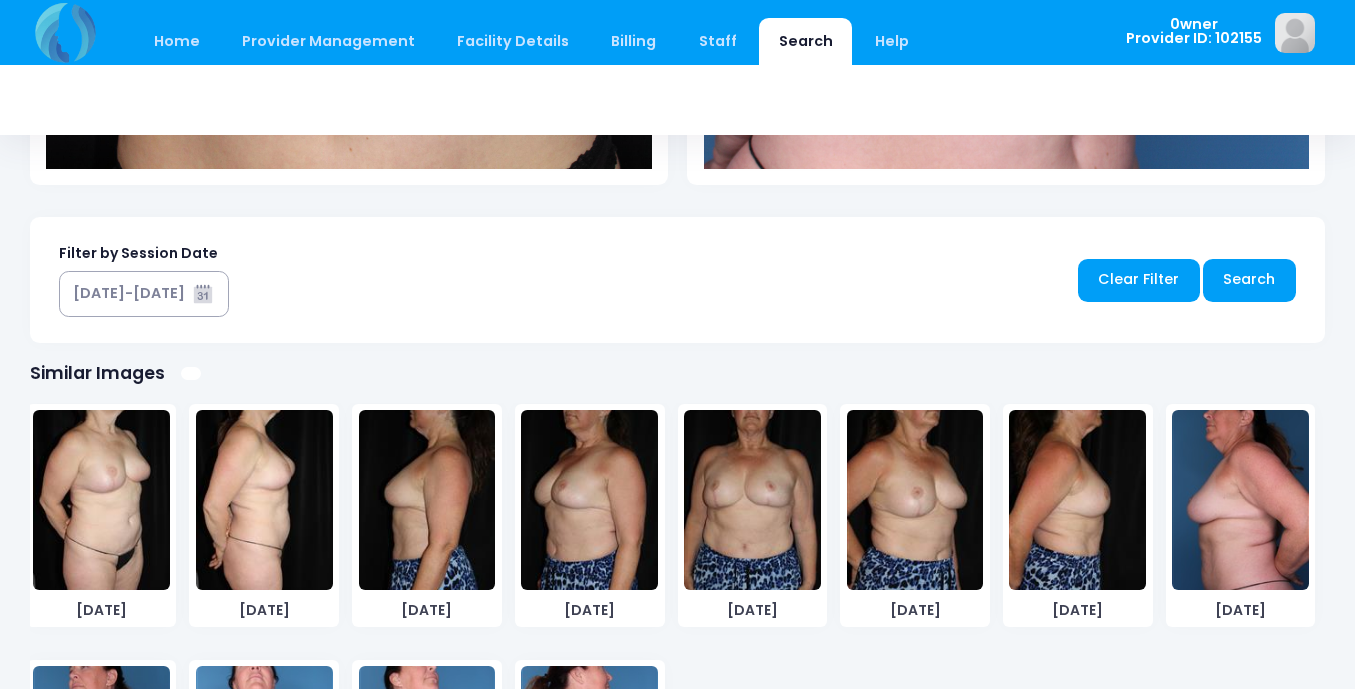 scroll, scrollTop: 1016, scrollLeft: 0, axis: vertical 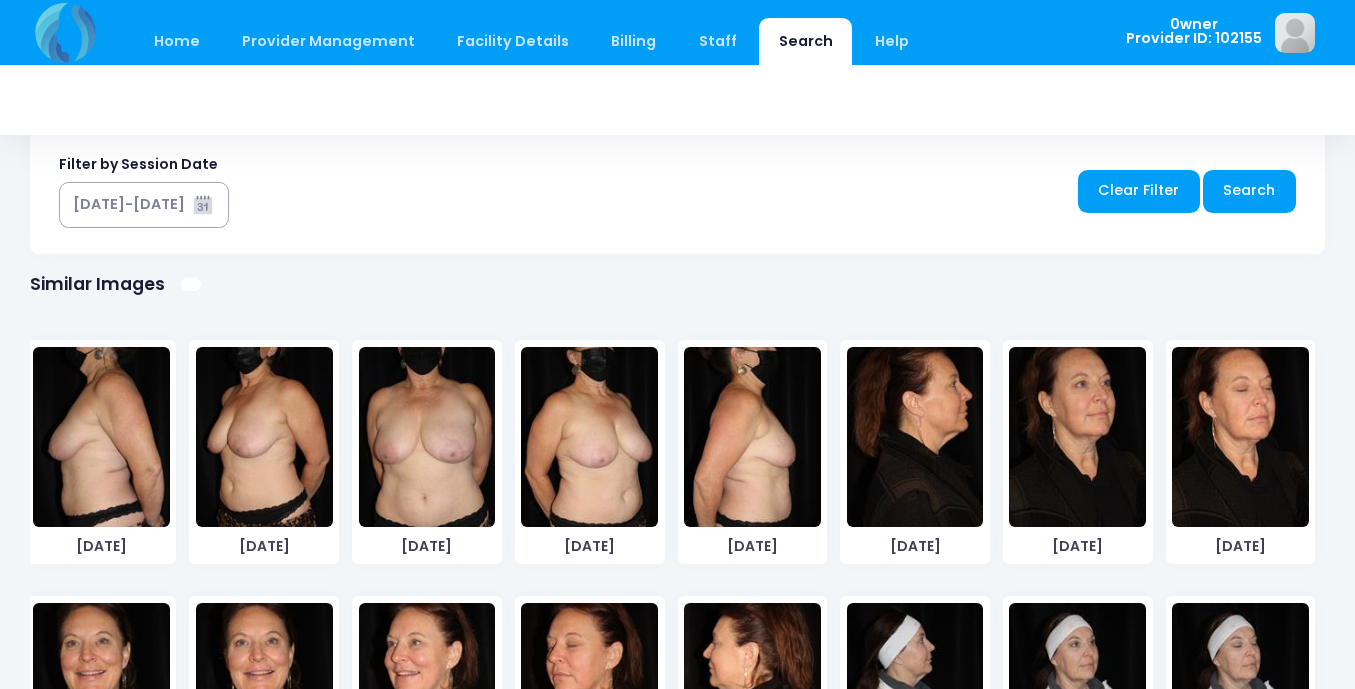 click at bounding box center [589, 437] 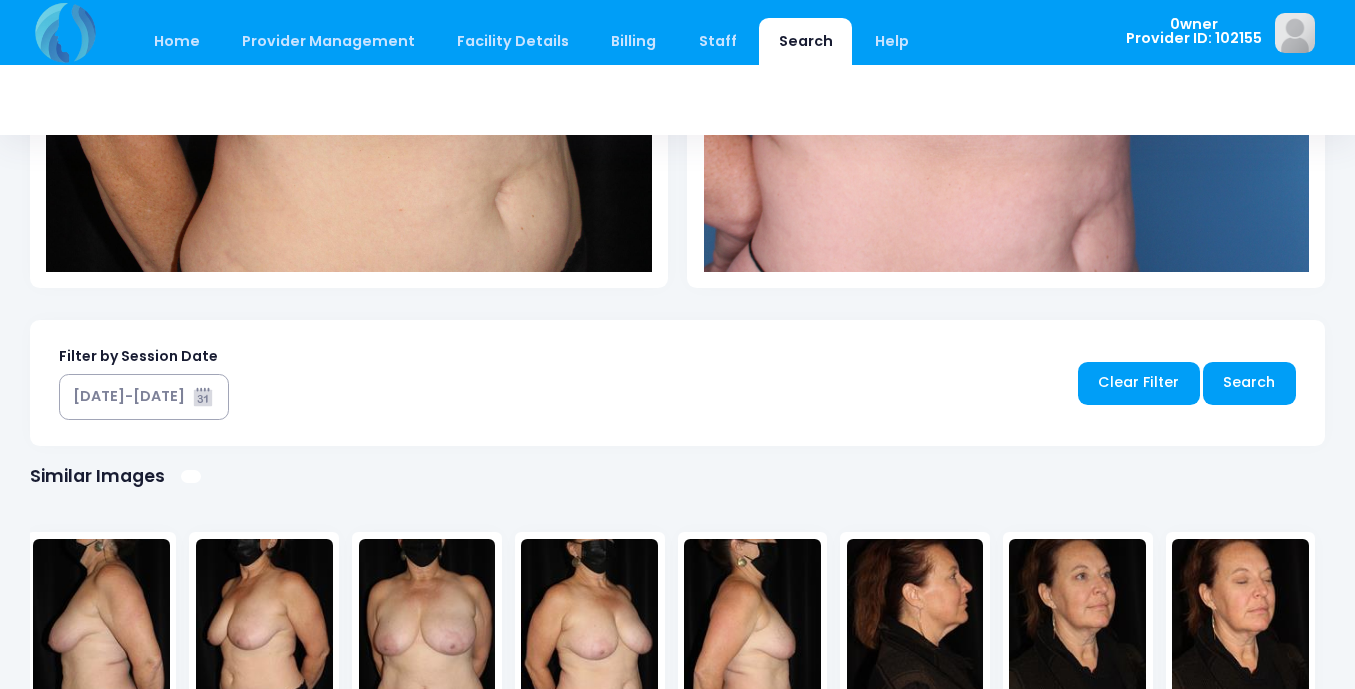 scroll, scrollTop: 975, scrollLeft: 0, axis: vertical 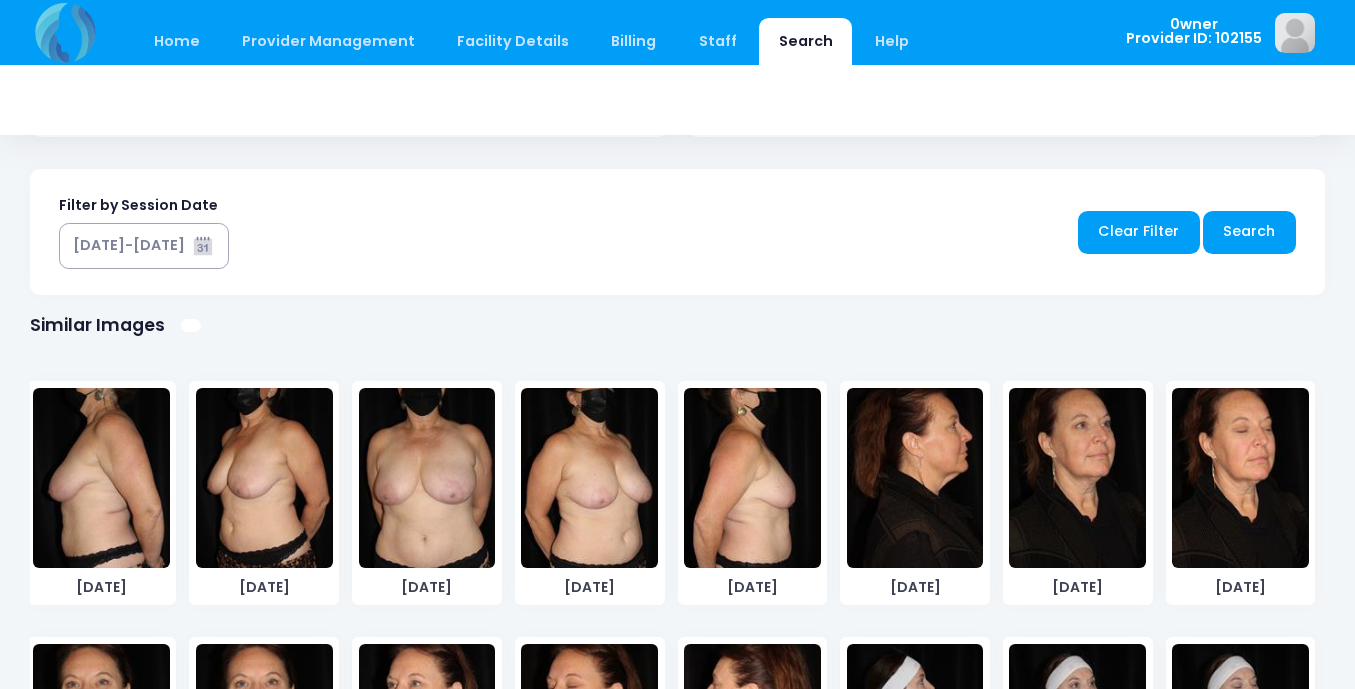 click at bounding box center (101, 478) 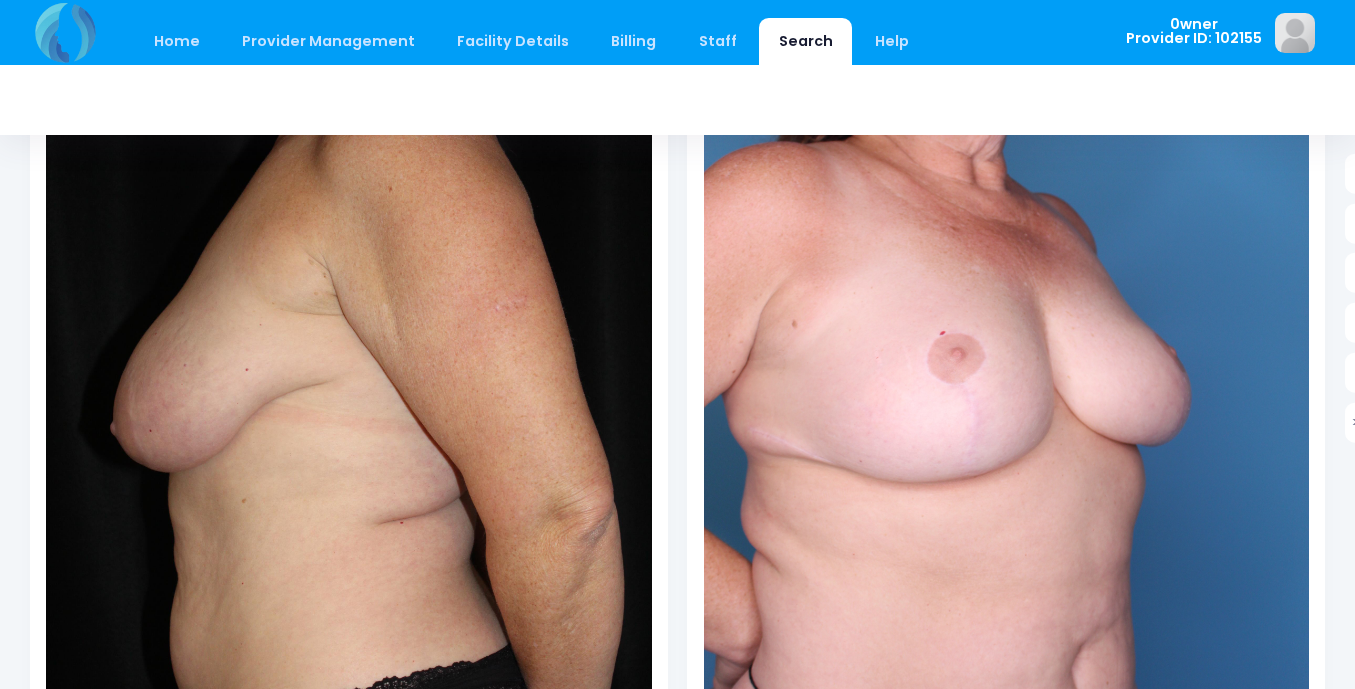 scroll, scrollTop: 402, scrollLeft: 0, axis: vertical 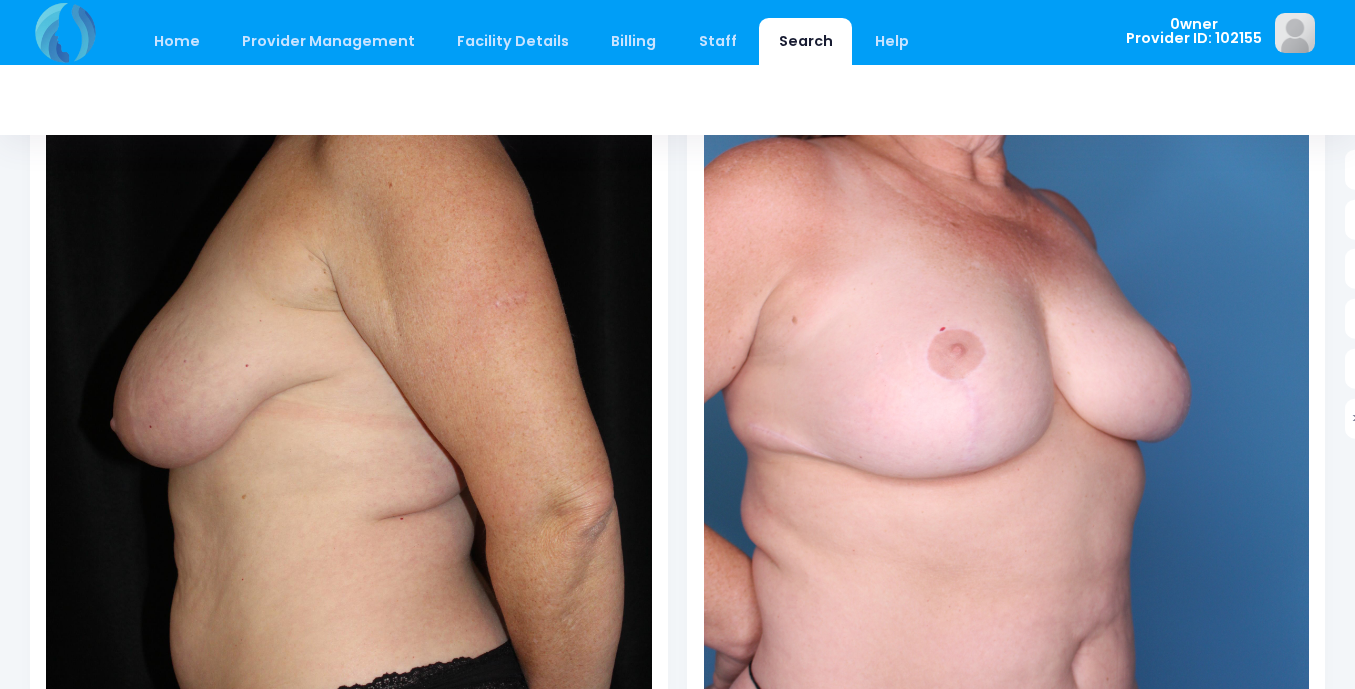 click at bounding box center (1006, 363) 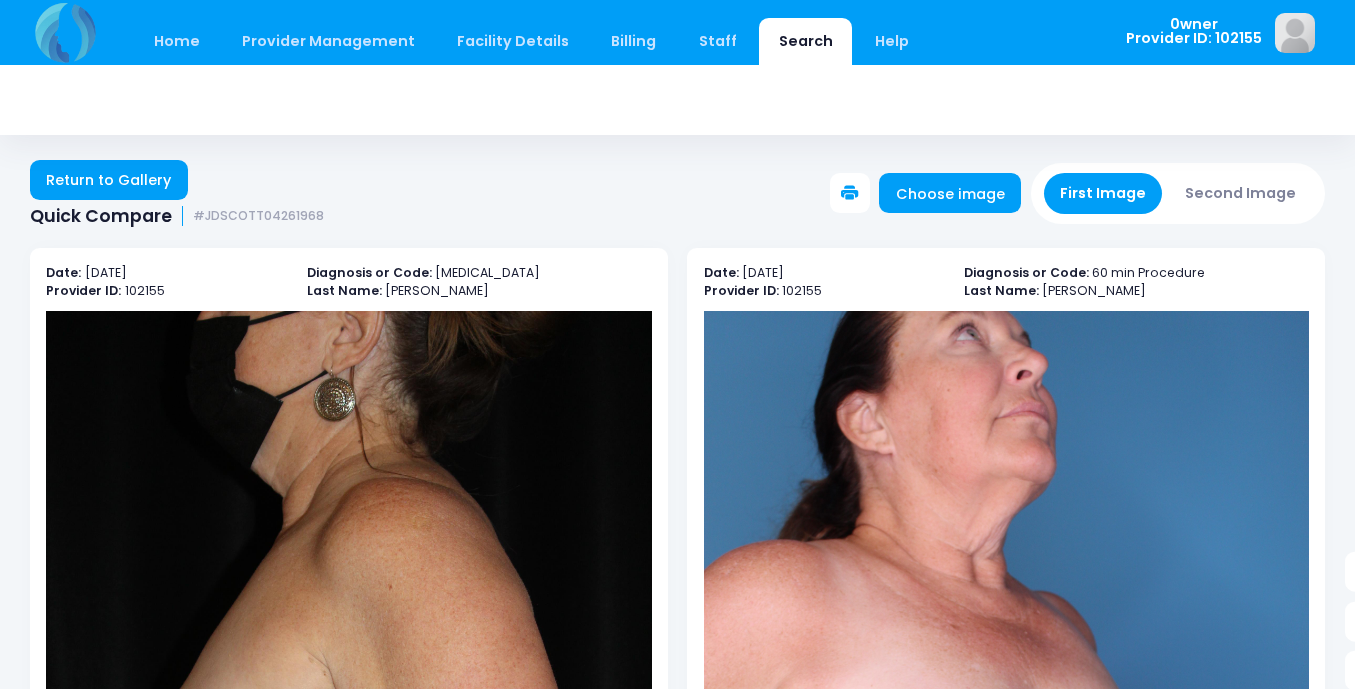 click on "Second Image" at bounding box center [1241, 193] 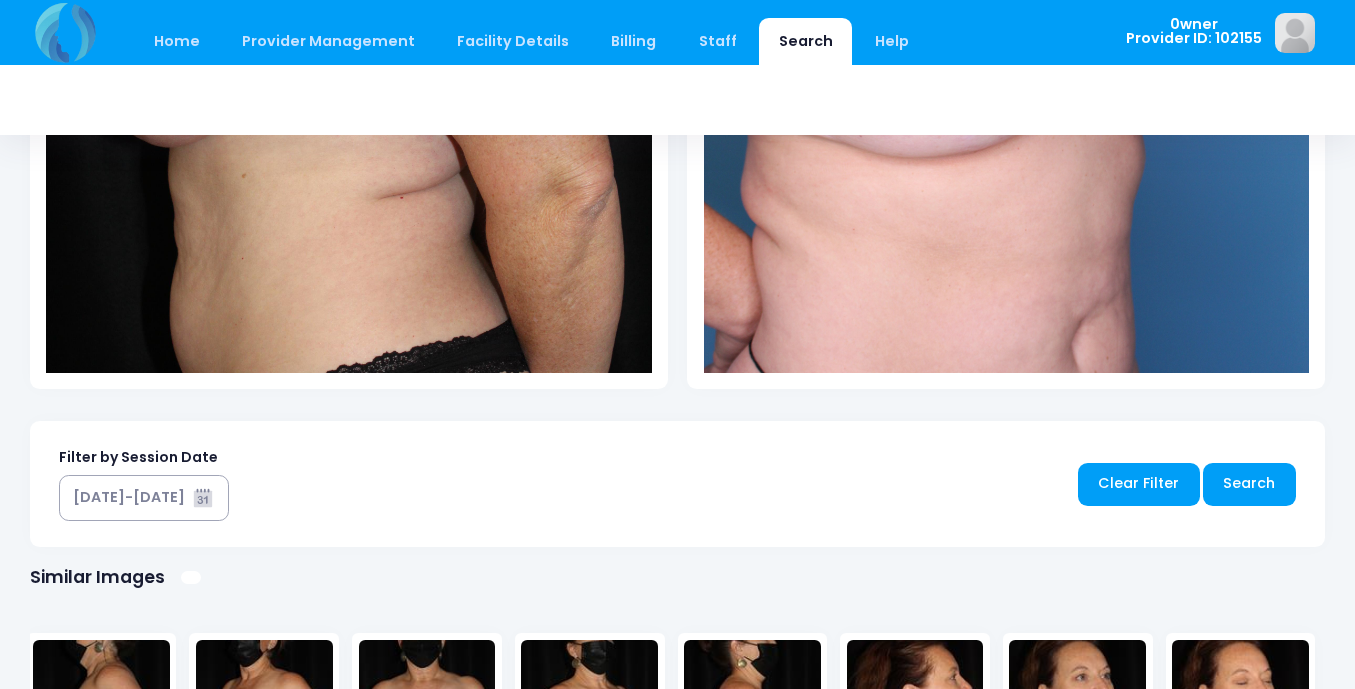 scroll, scrollTop: 1203, scrollLeft: 0, axis: vertical 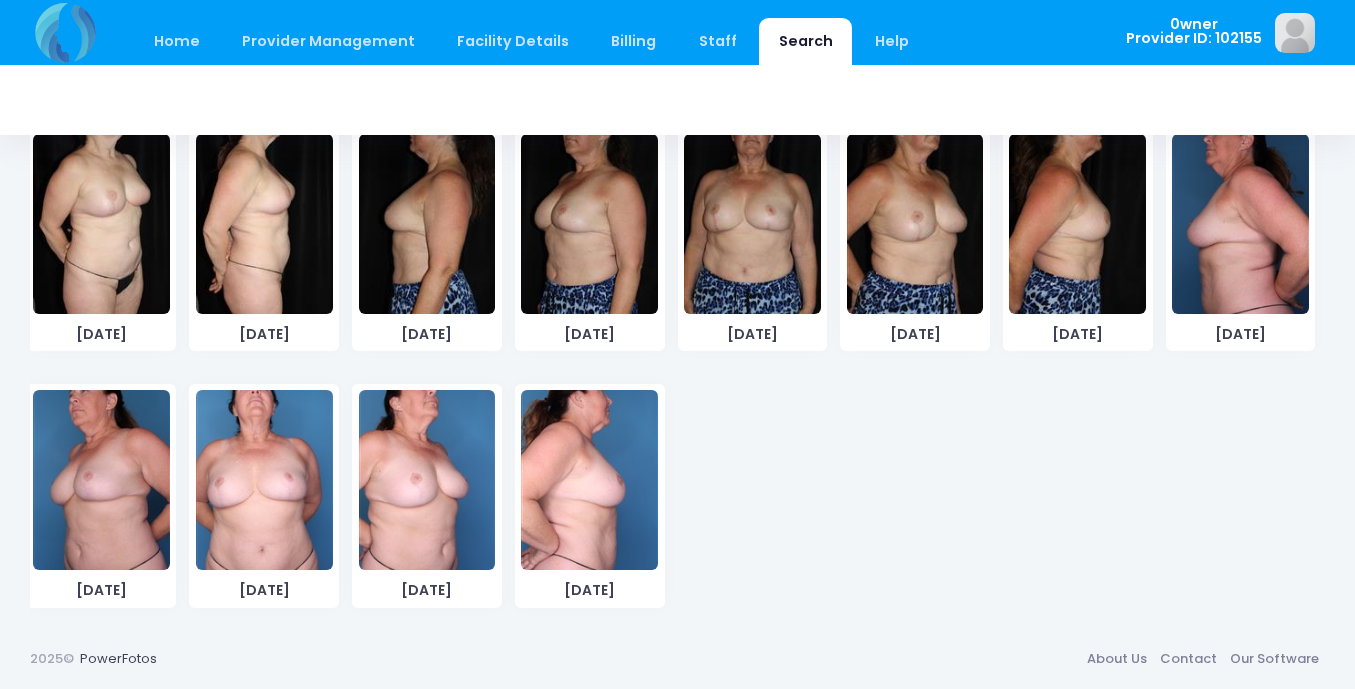 click at bounding box center (1240, 224) 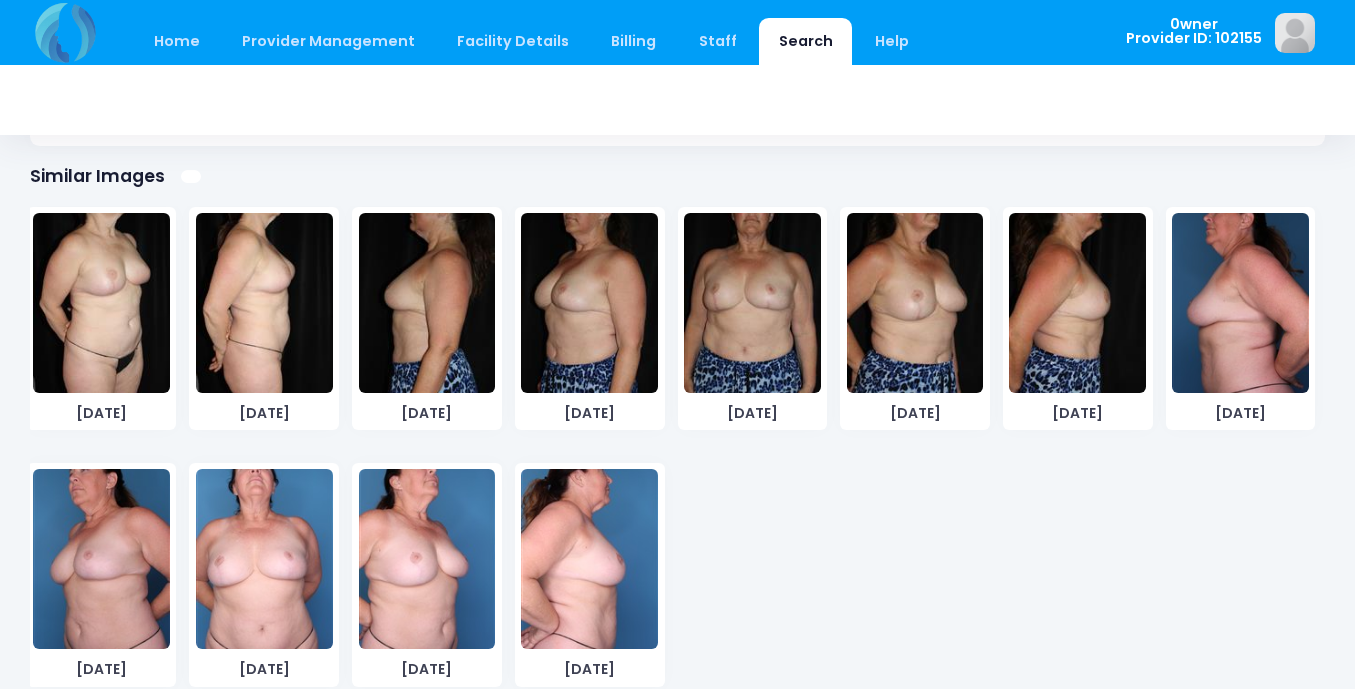 scroll, scrollTop: 1203, scrollLeft: 0, axis: vertical 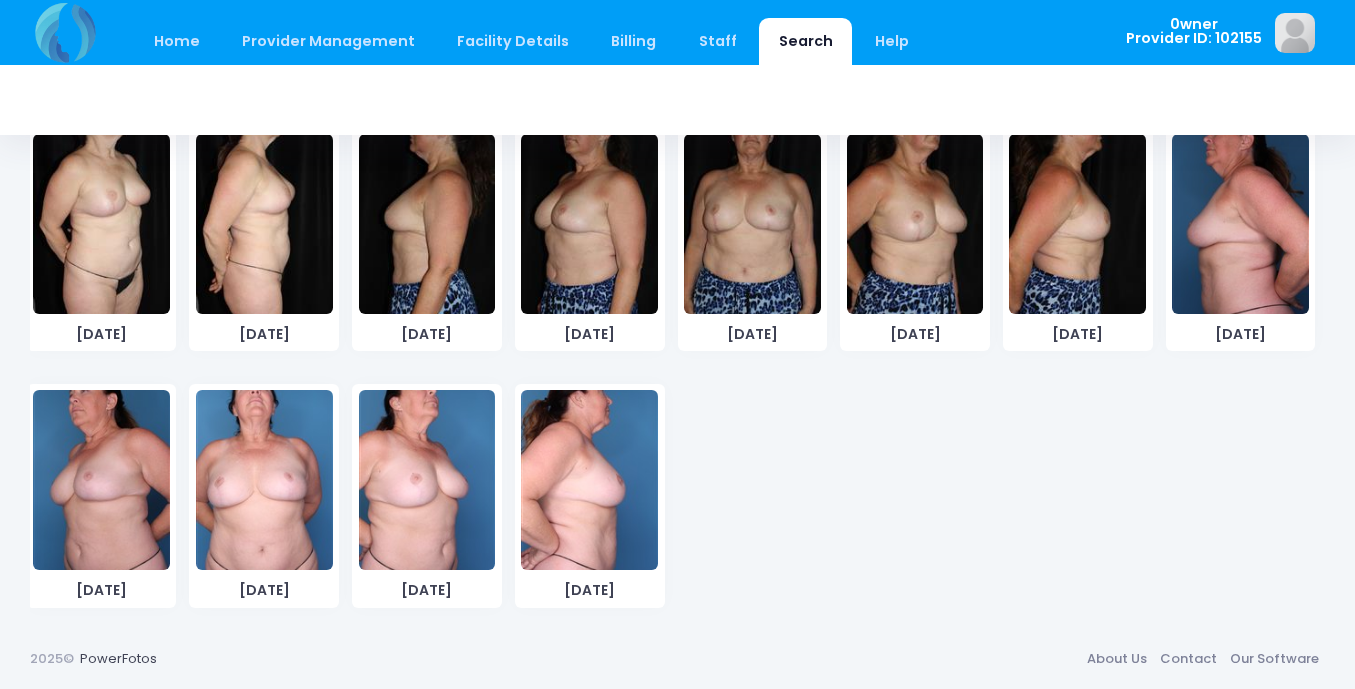 click at bounding box center (589, 480) 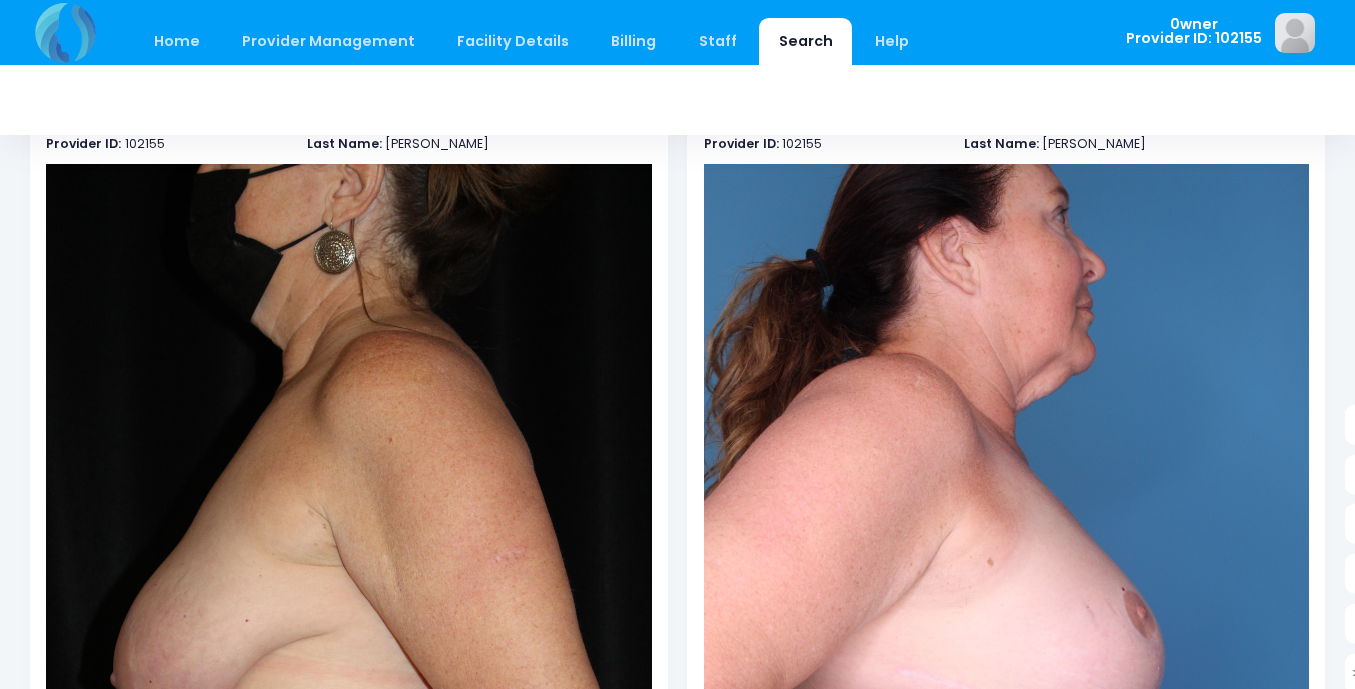 scroll, scrollTop: 0, scrollLeft: 0, axis: both 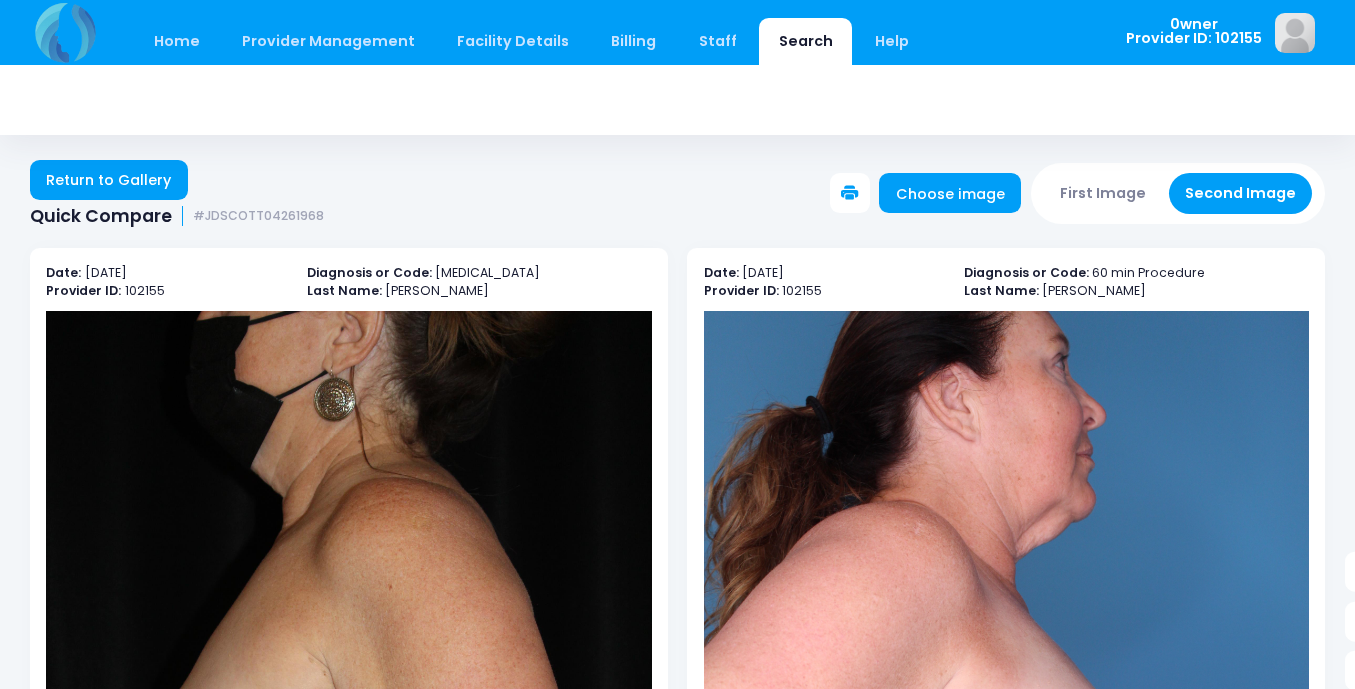 click on "First Image" at bounding box center [1103, 193] 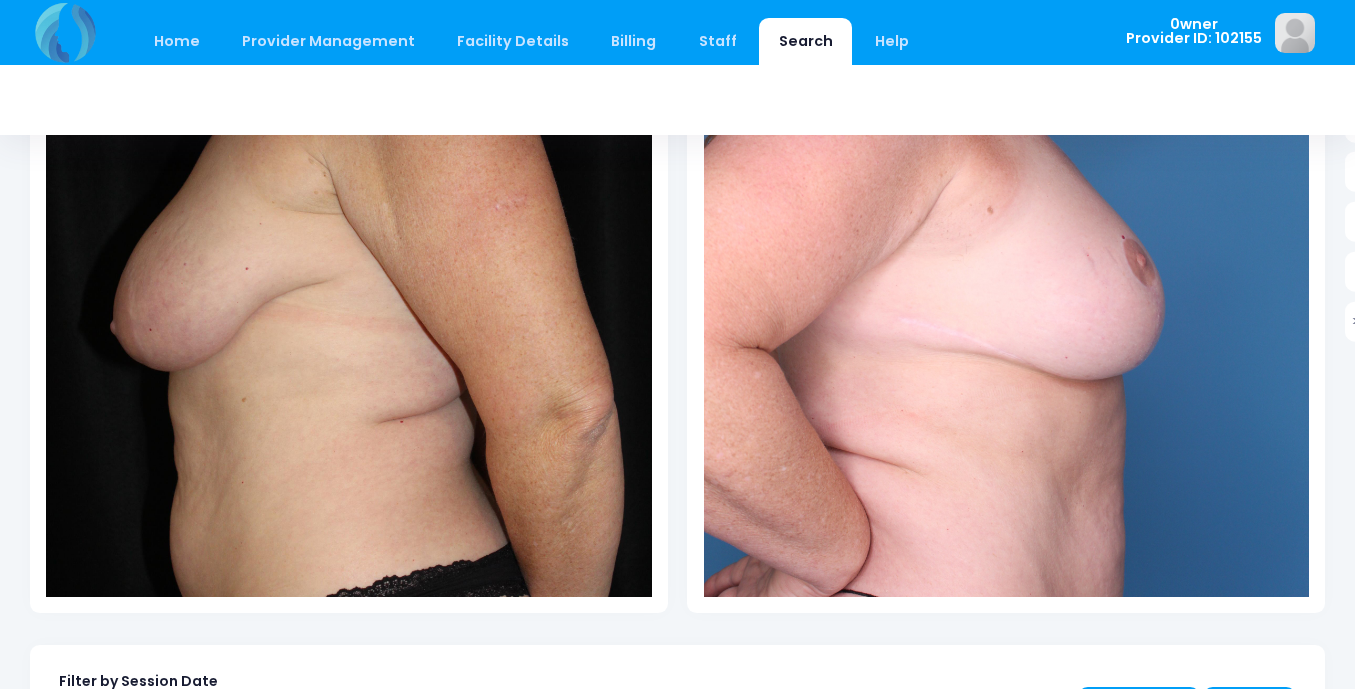 scroll, scrollTop: 893, scrollLeft: 0, axis: vertical 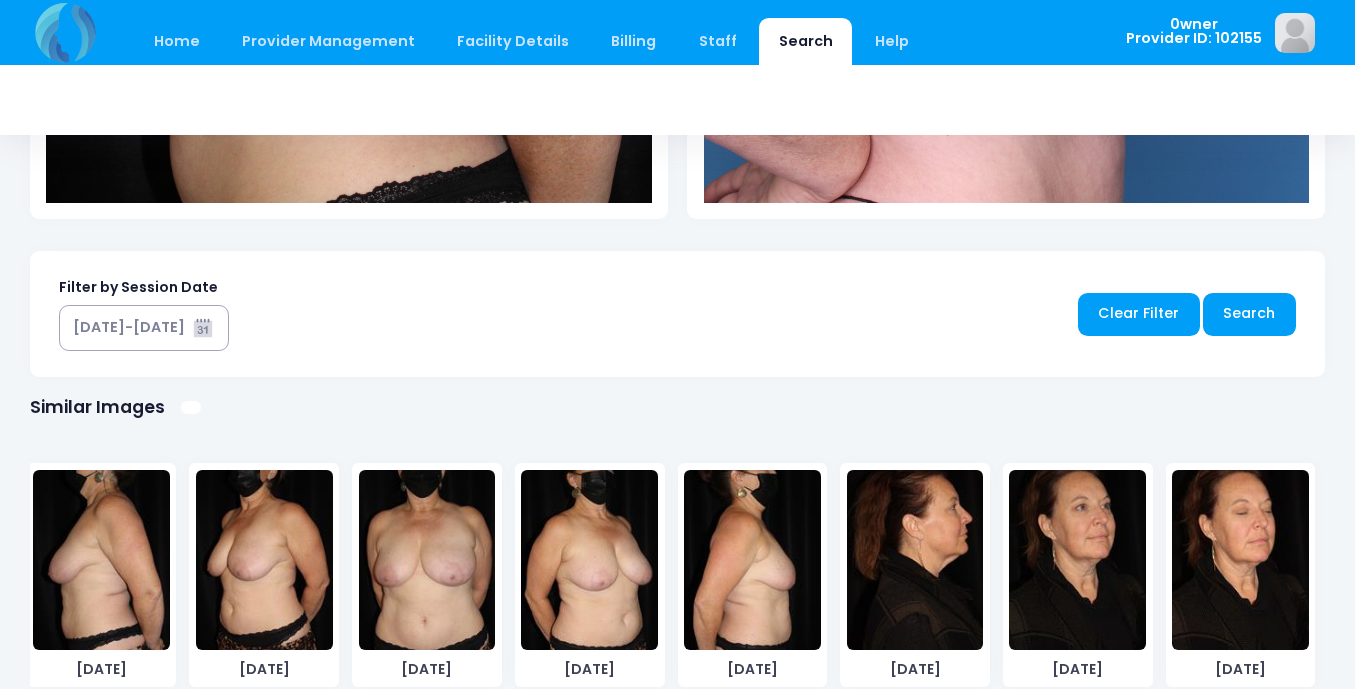 click at bounding box center (752, 560) 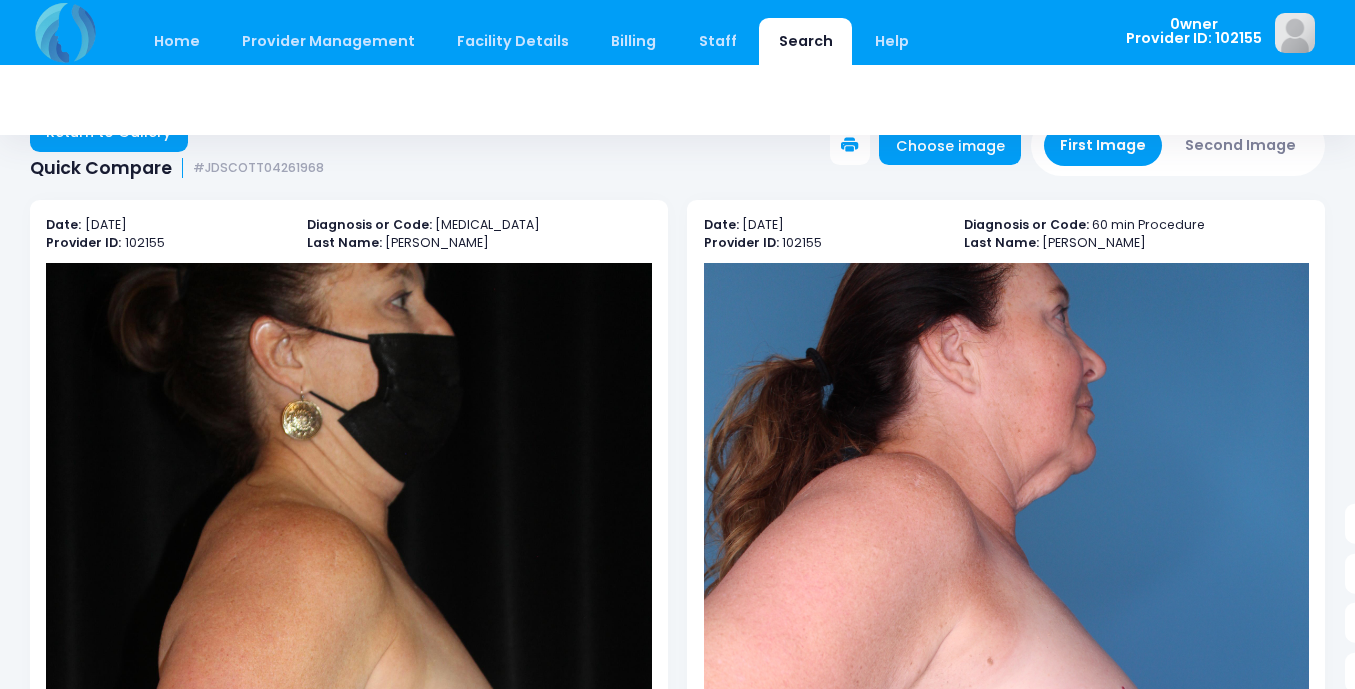 scroll, scrollTop: 0, scrollLeft: 0, axis: both 